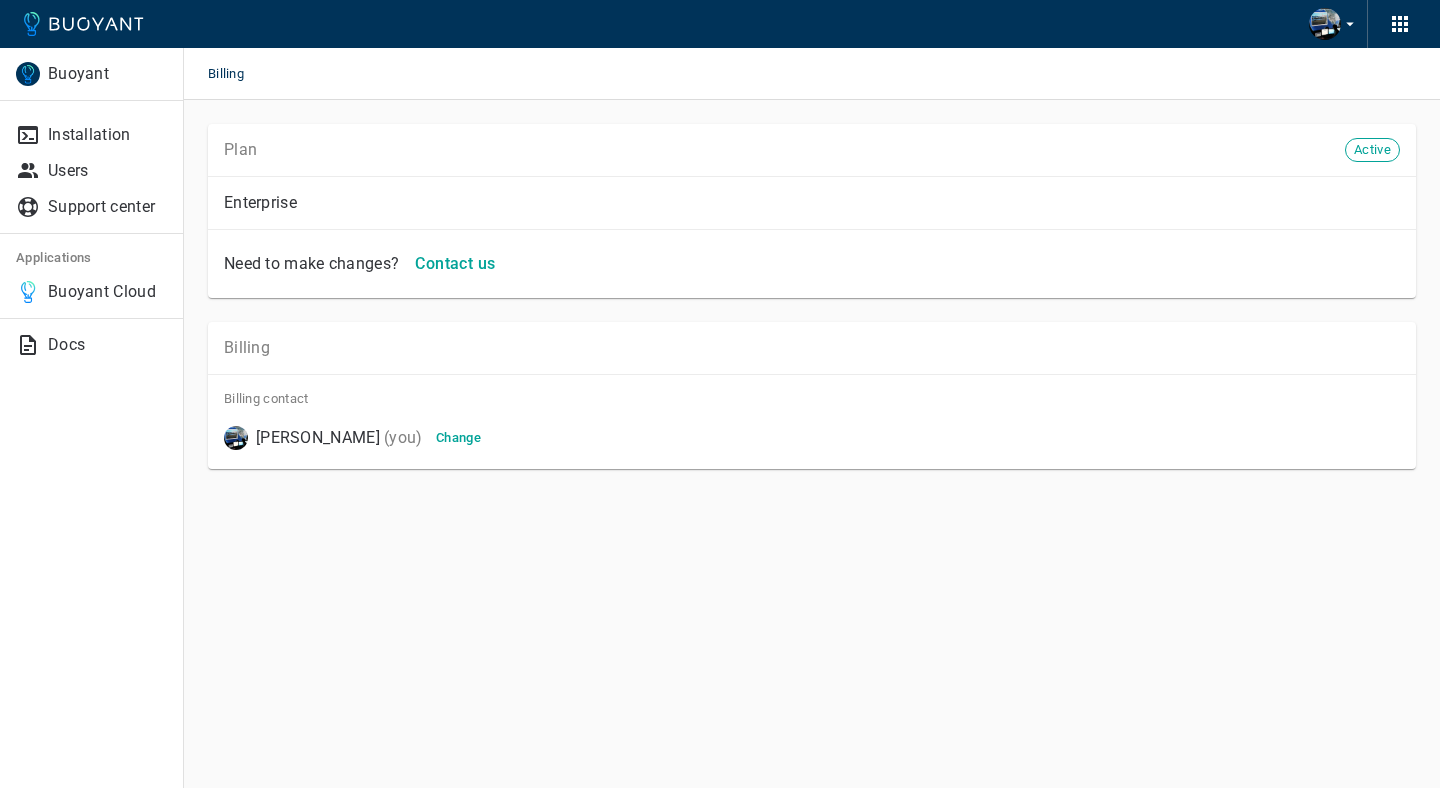 scroll, scrollTop: 0, scrollLeft: 0, axis: both 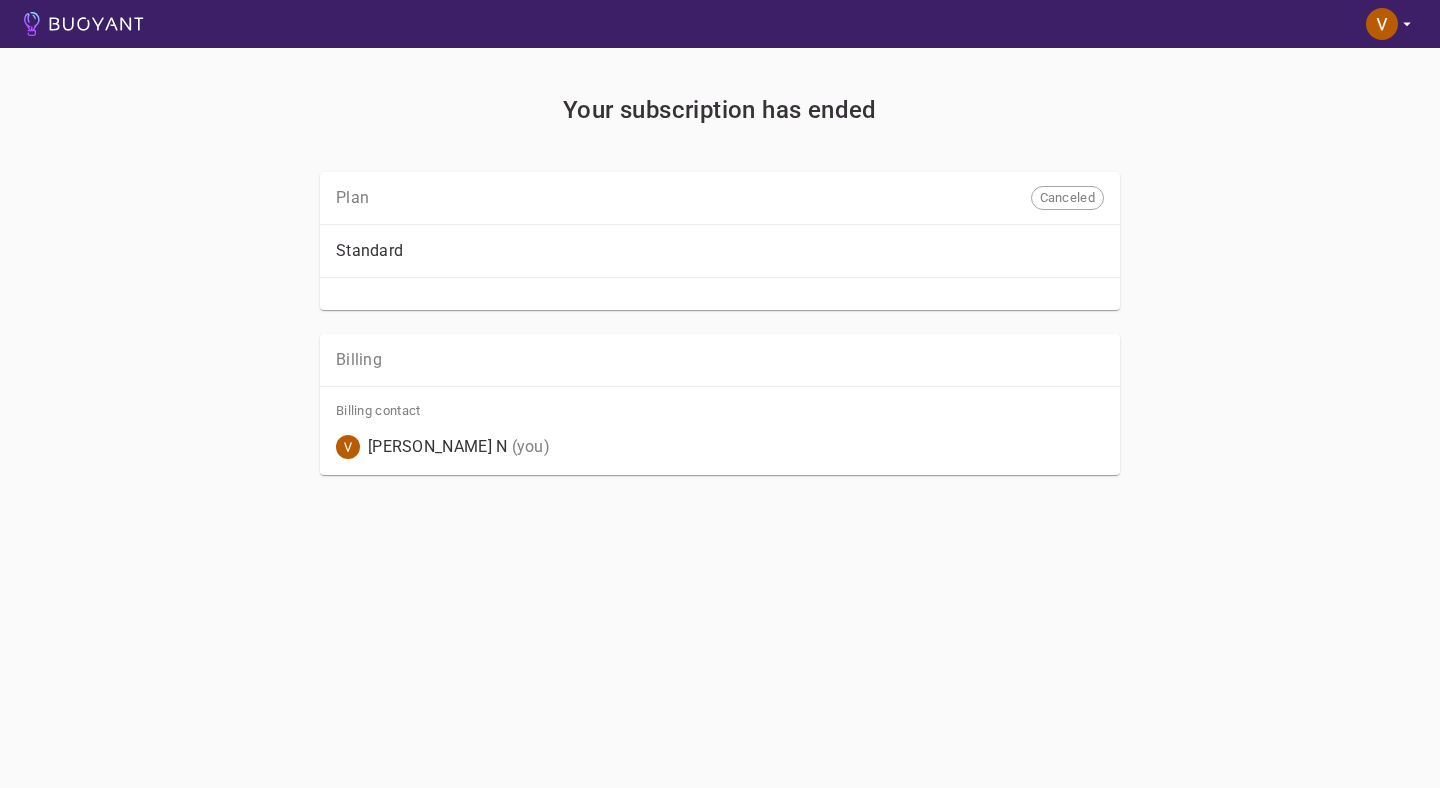 click on "Your subscription has ended Plan Canceled Standard Billing Billing contact Vikram Gowda N (you)" at bounding box center (720, 301) 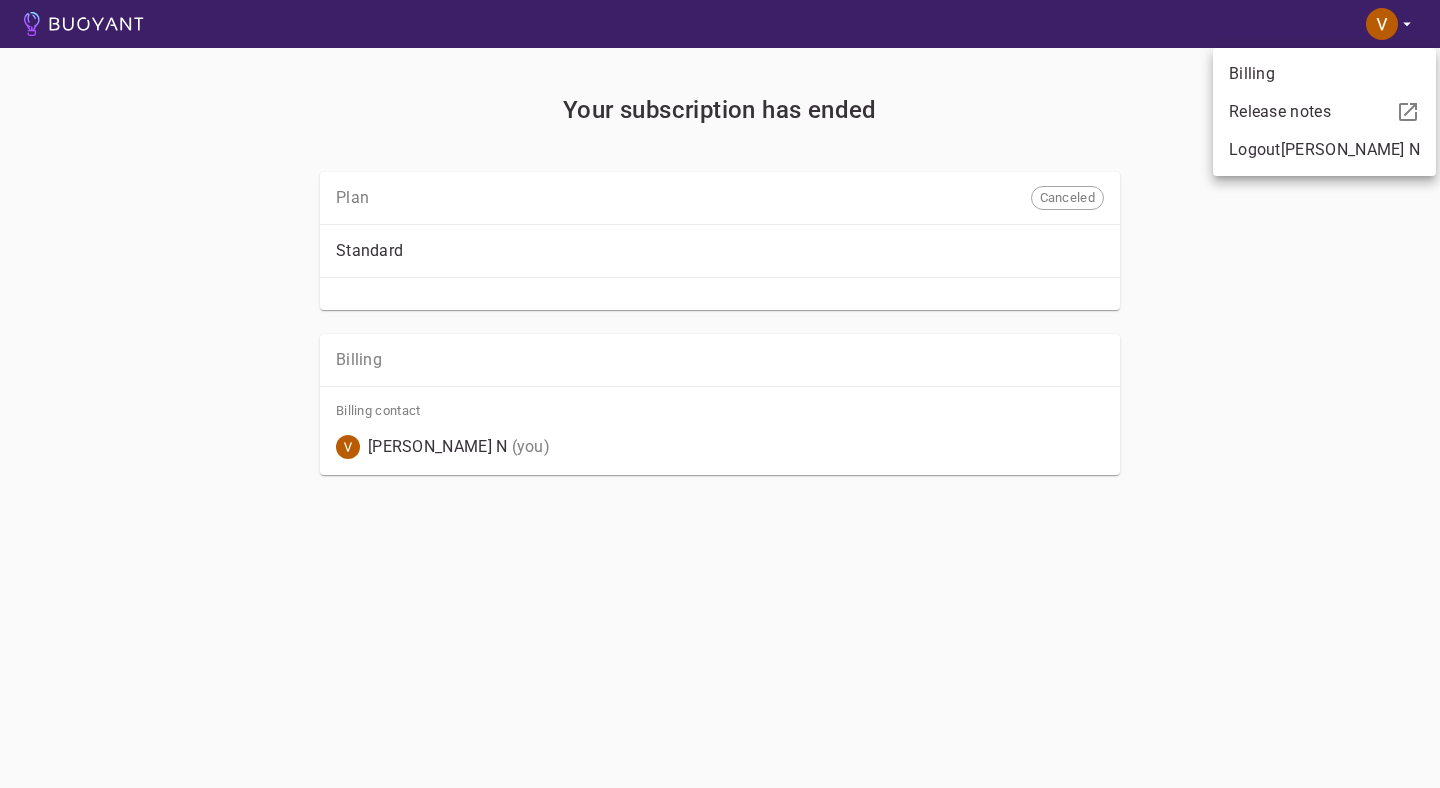 click on "Billing" at bounding box center [1324, 74] 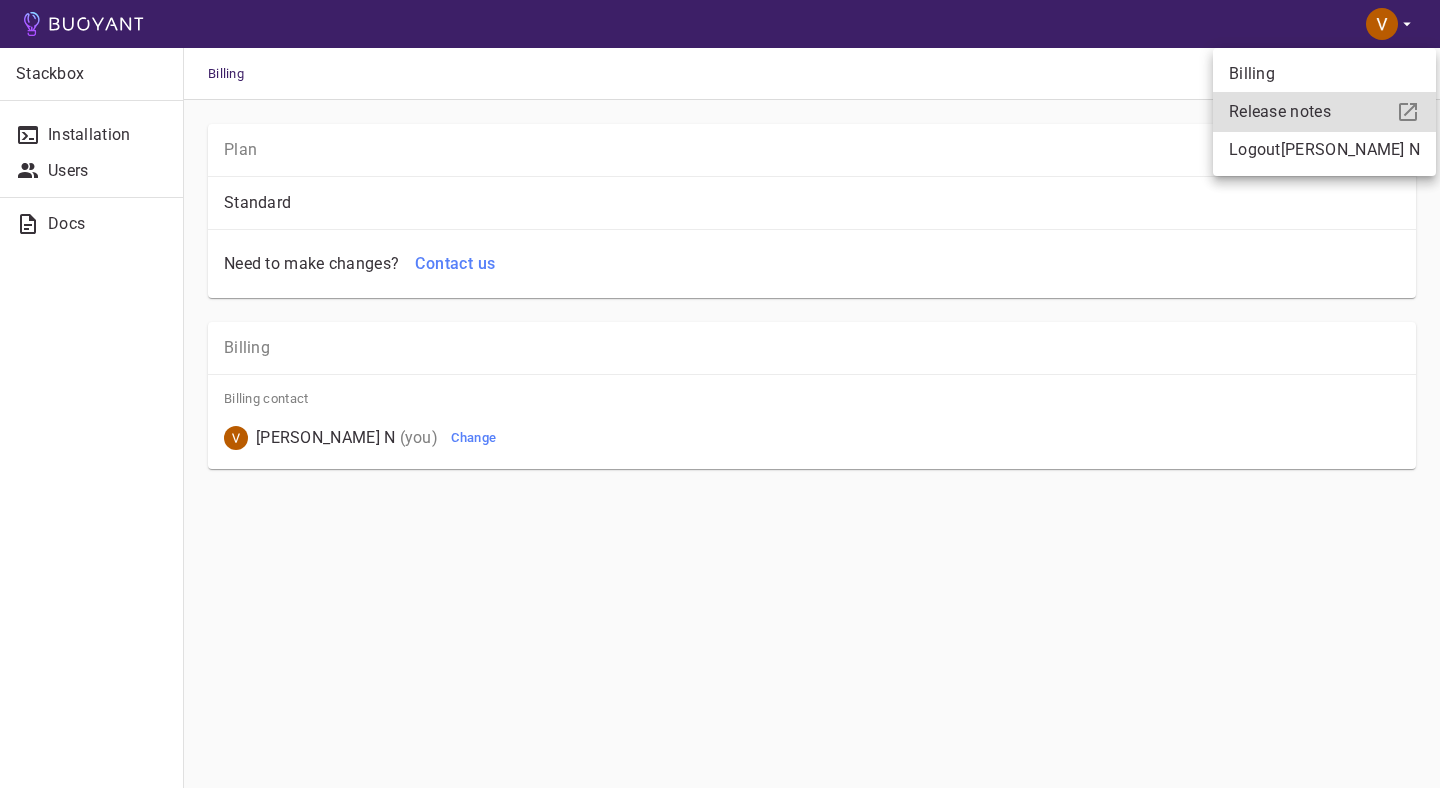 click at bounding box center [720, 394] 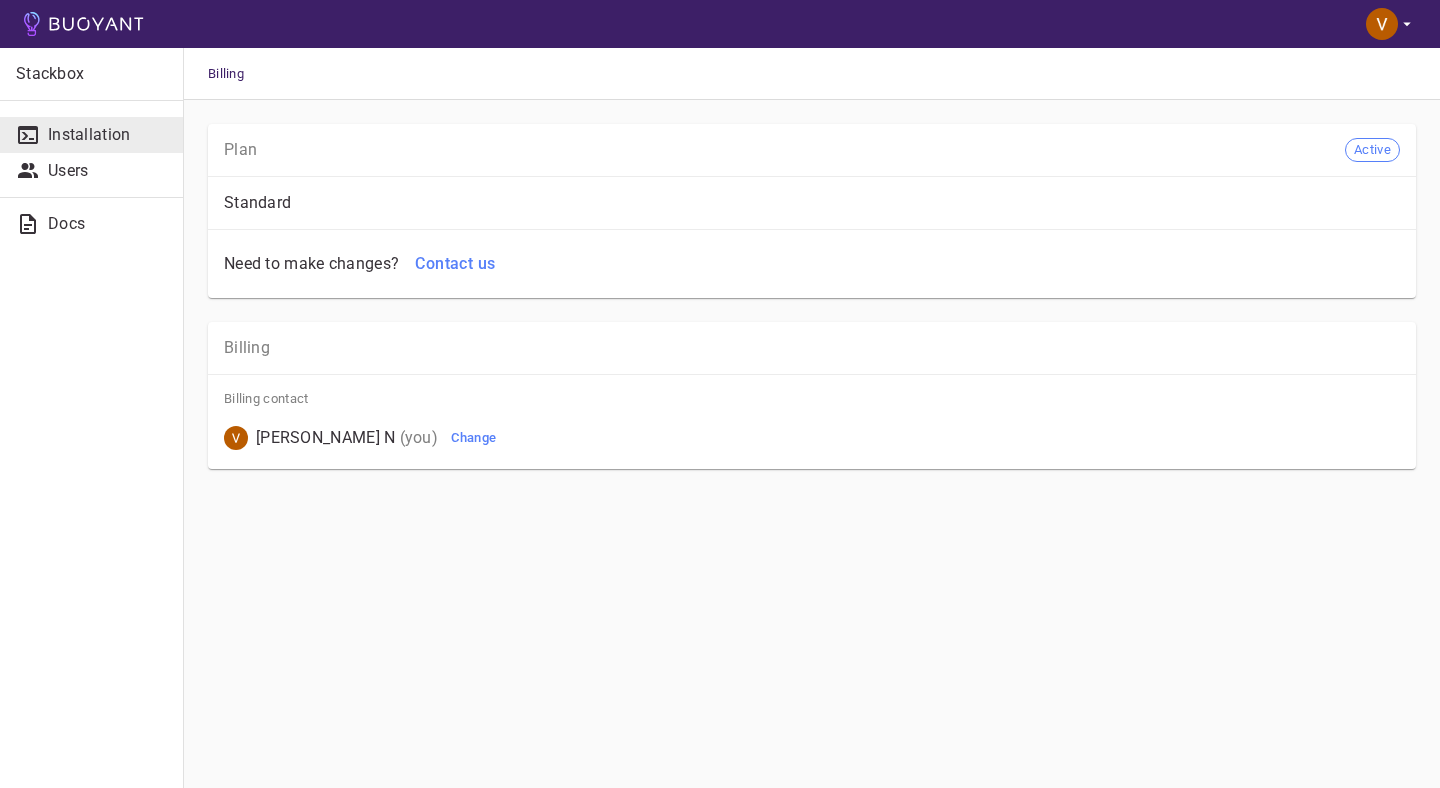 click on "Installation" at bounding box center [107, 135] 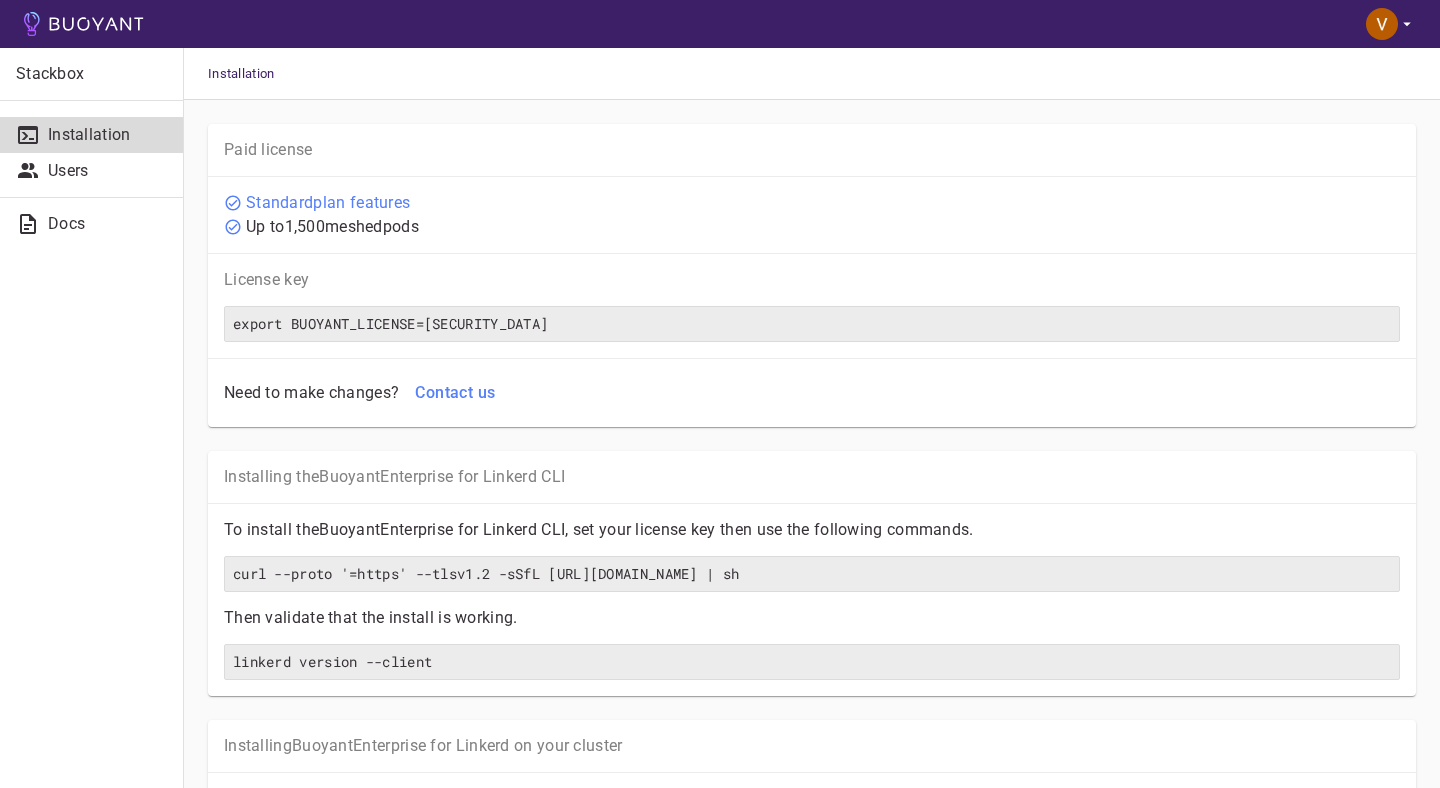 click at bounding box center [1382, 24] 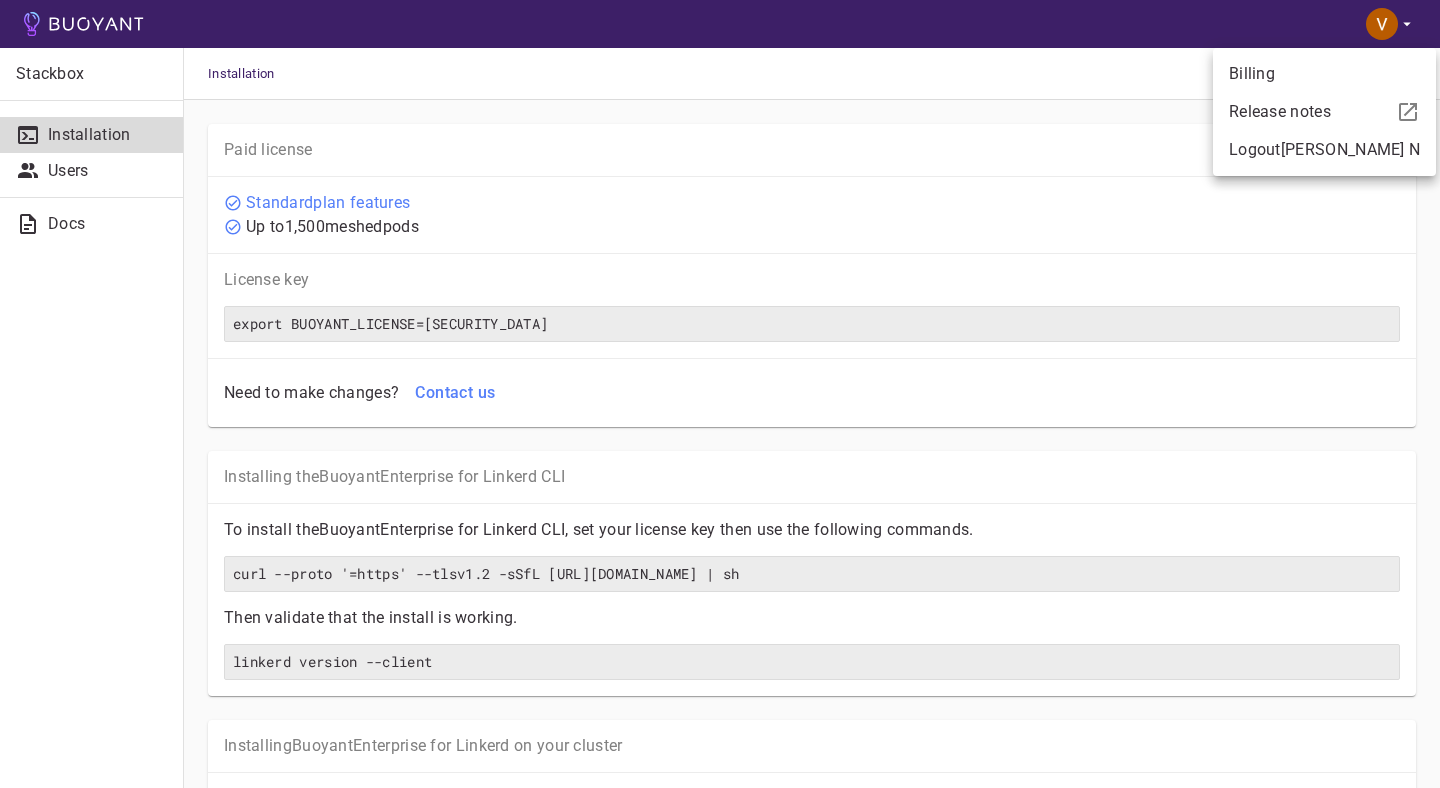 click on "Billing" at bounding box center (1324, 74) 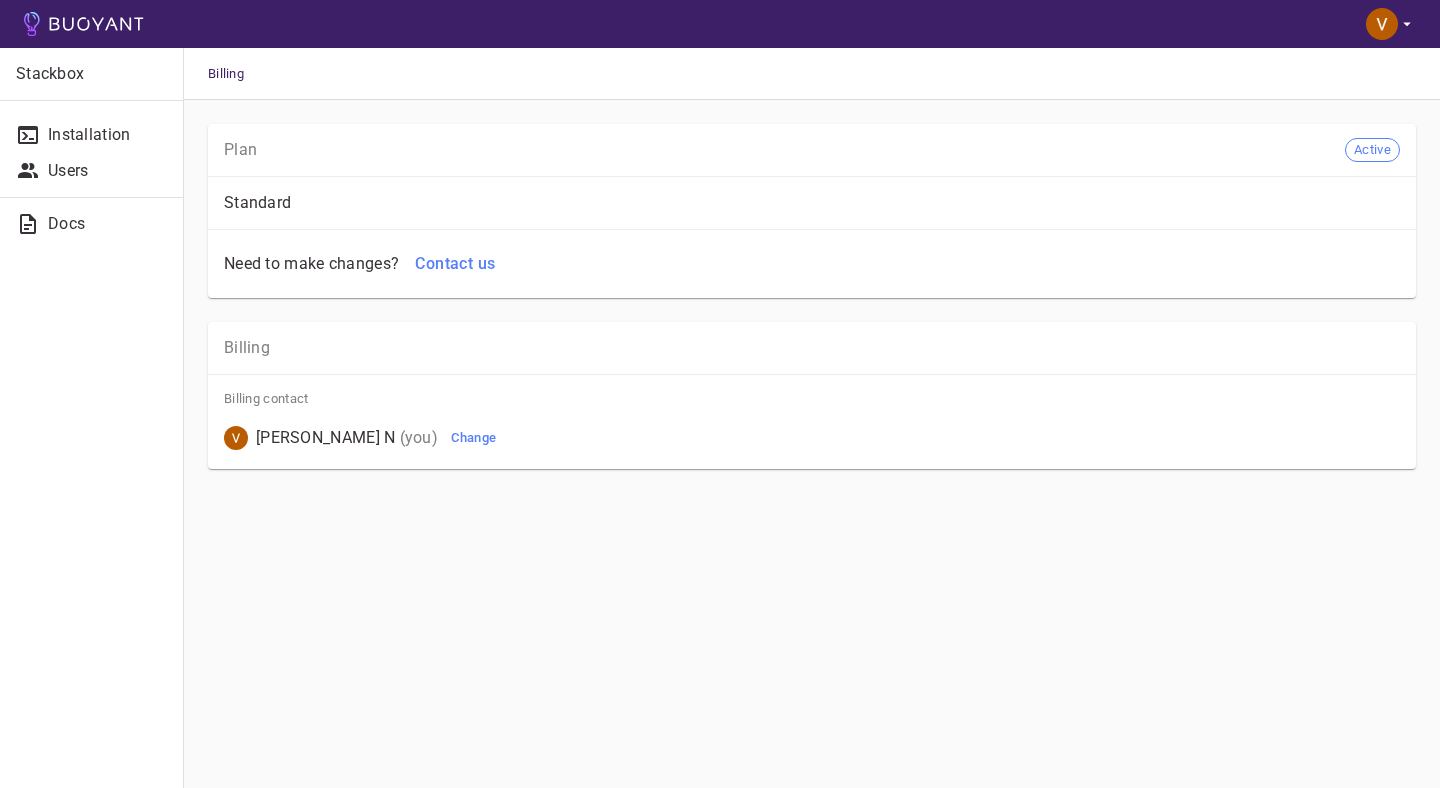 click on "Plan Active Standard Need to make changes? Contact us Billing Billing contact Vikram Gowda N (you) Change" at bounding box center (812, 324) 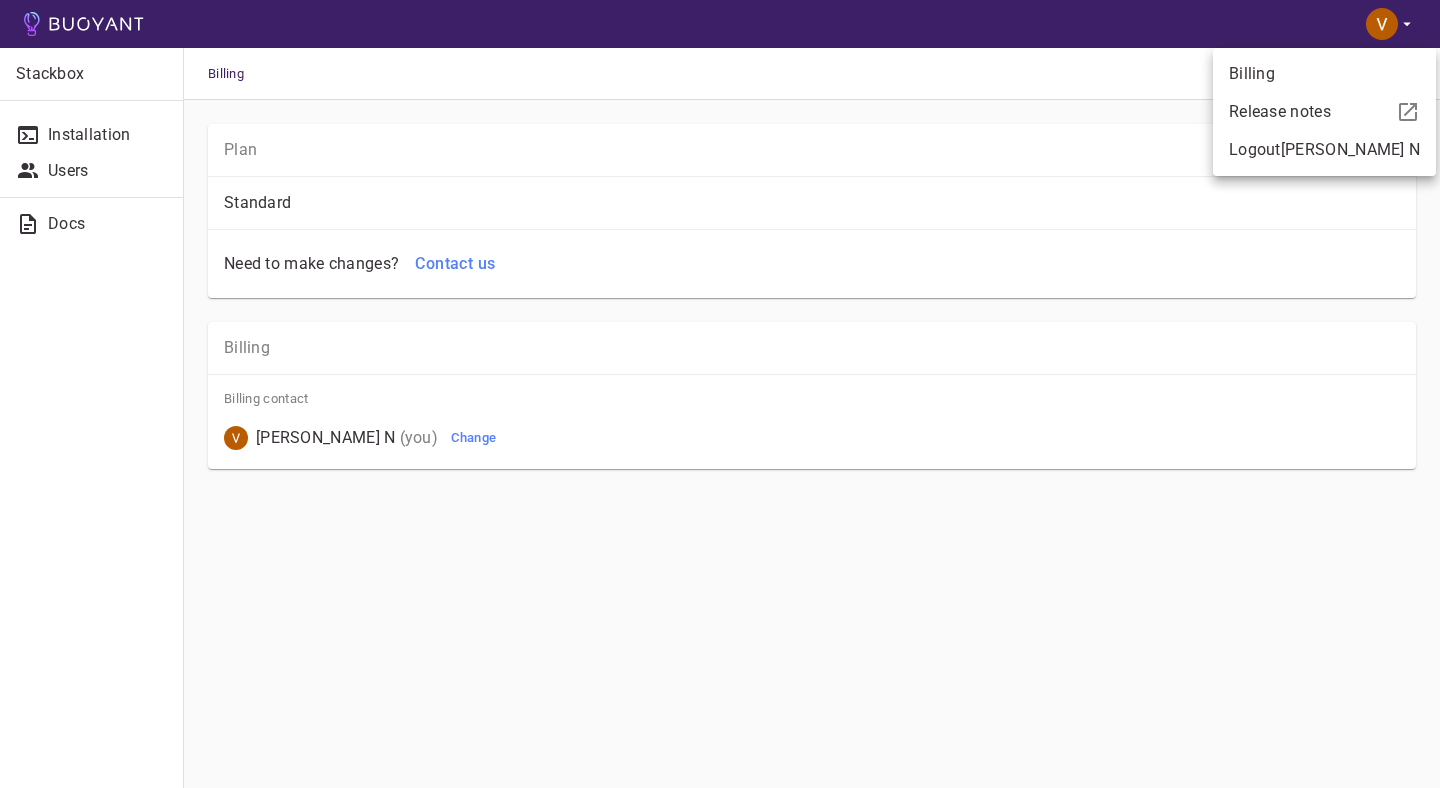 click on "Billing" at bounding box center [1324, 74] 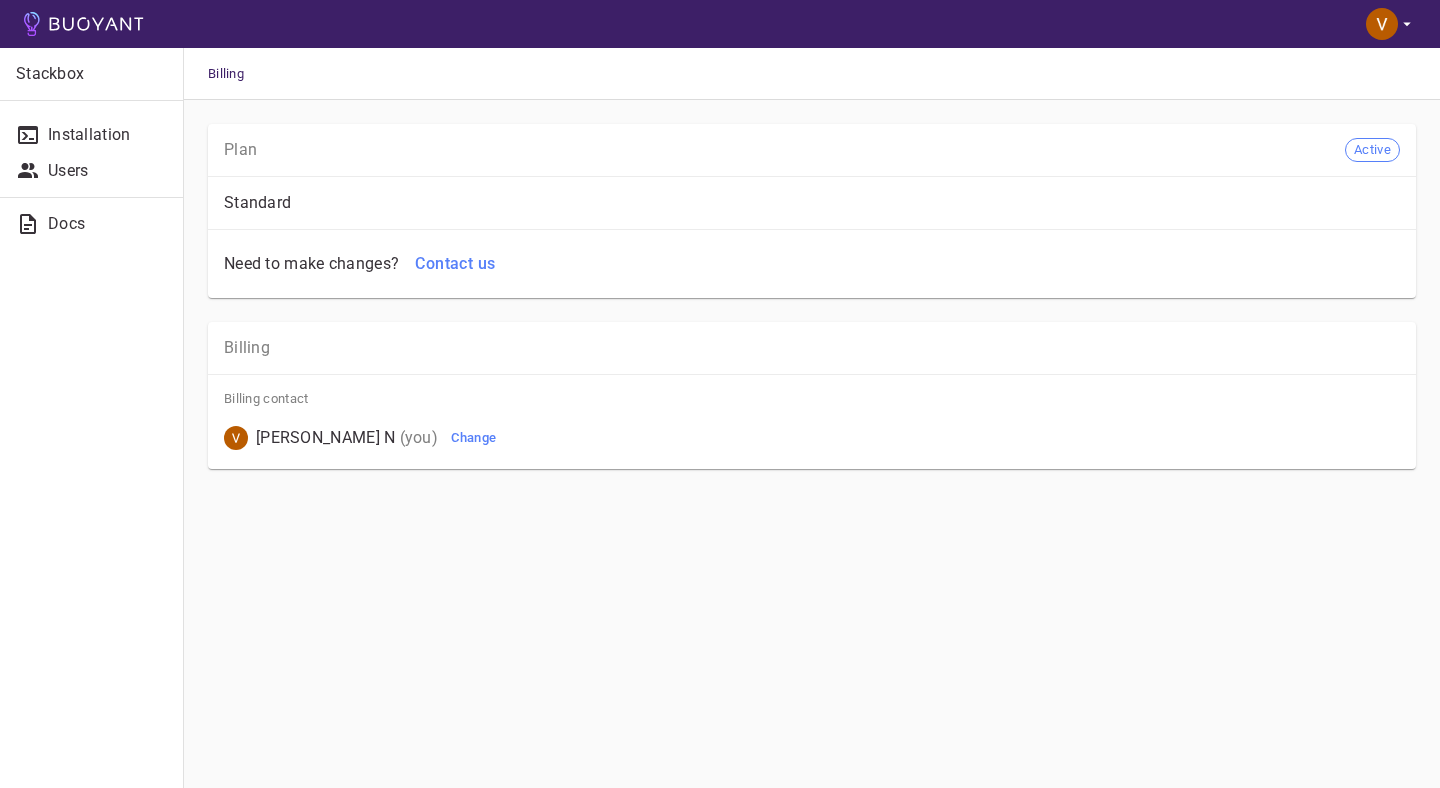 type 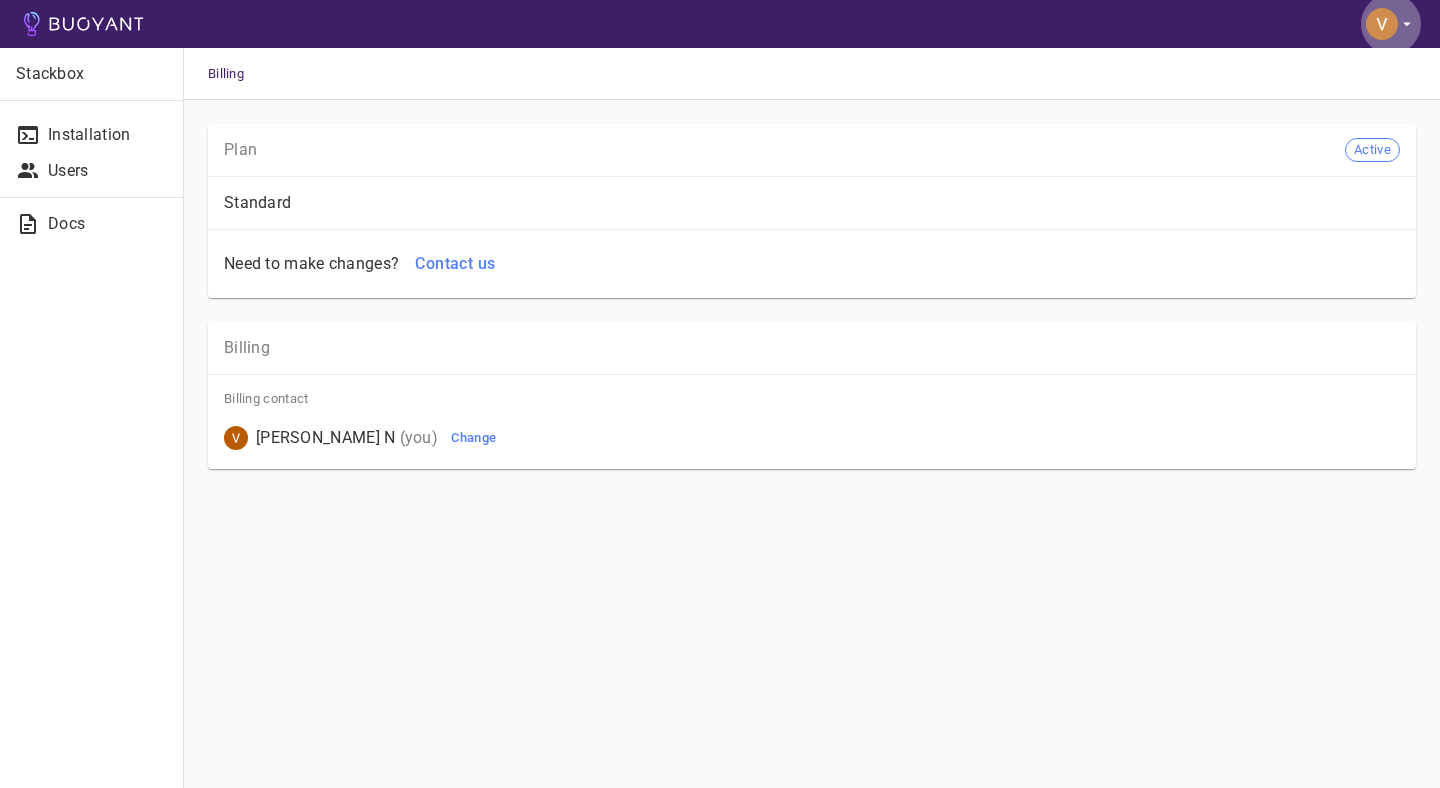 click on "Need to make changes?" at bounding box center [307, 260] 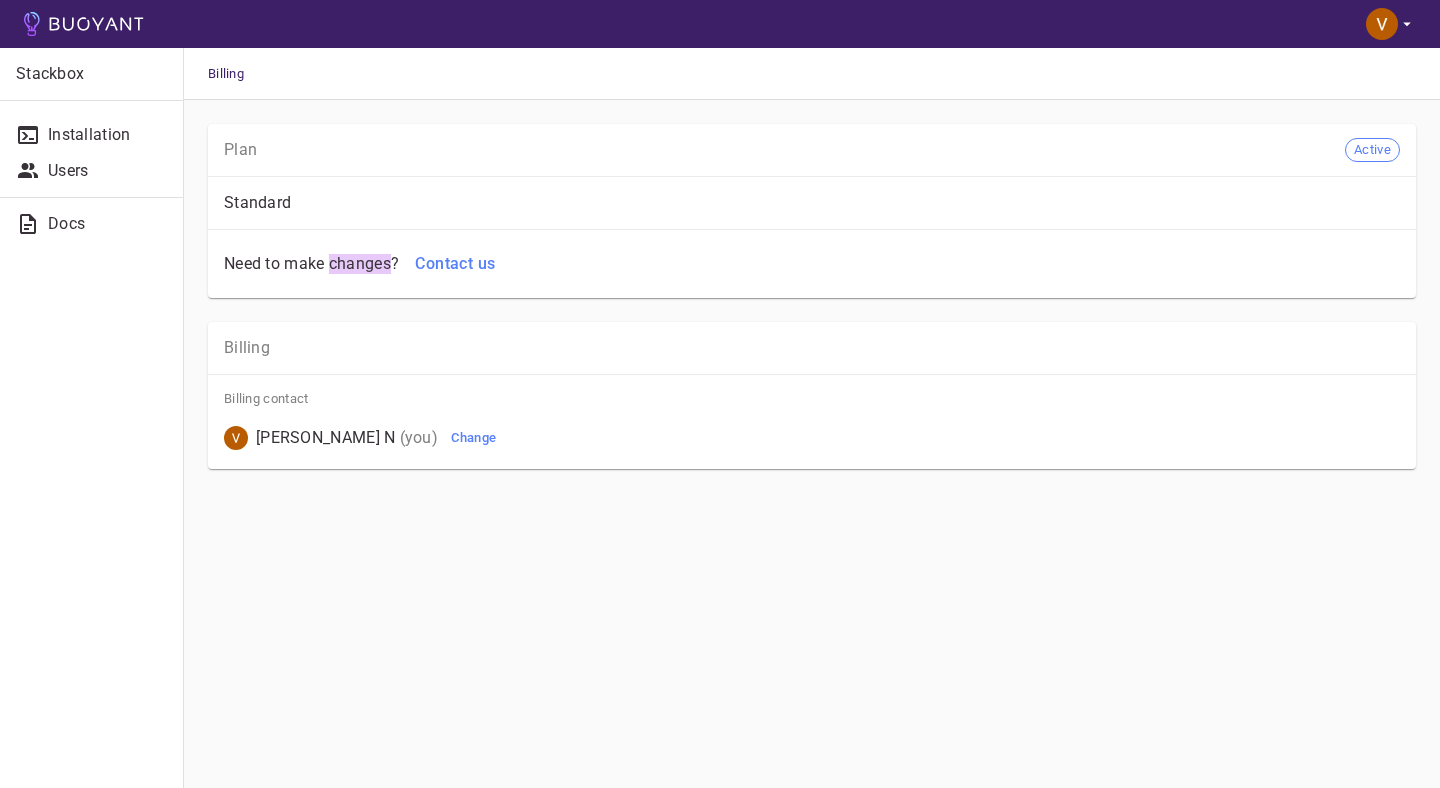 click on "Need to make changes?" at bounding box center [307, 260] 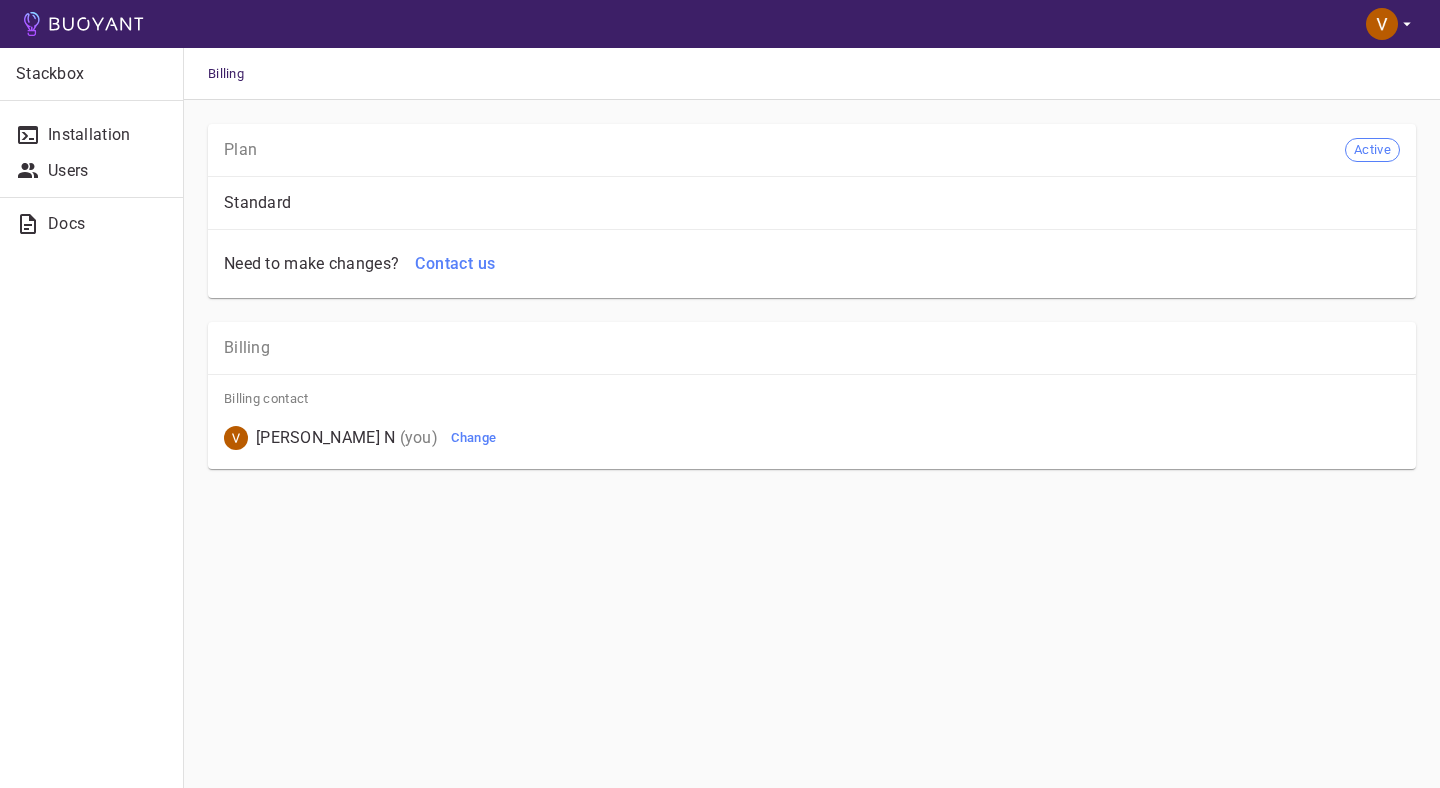 click on "Need to make changes?" at bounding box center (307, 260) 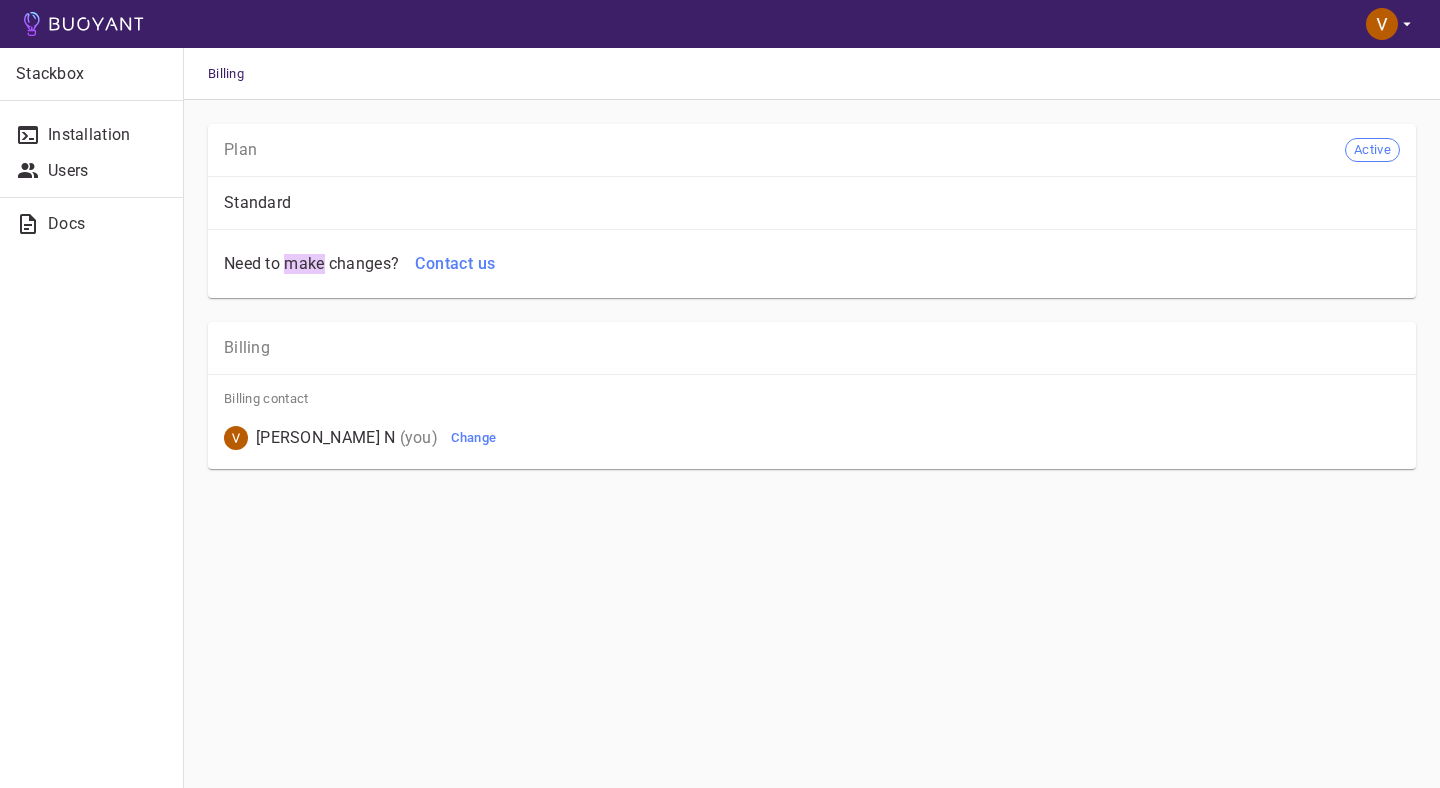 click on "Need to make changes?" at bounding box center (307, 260) 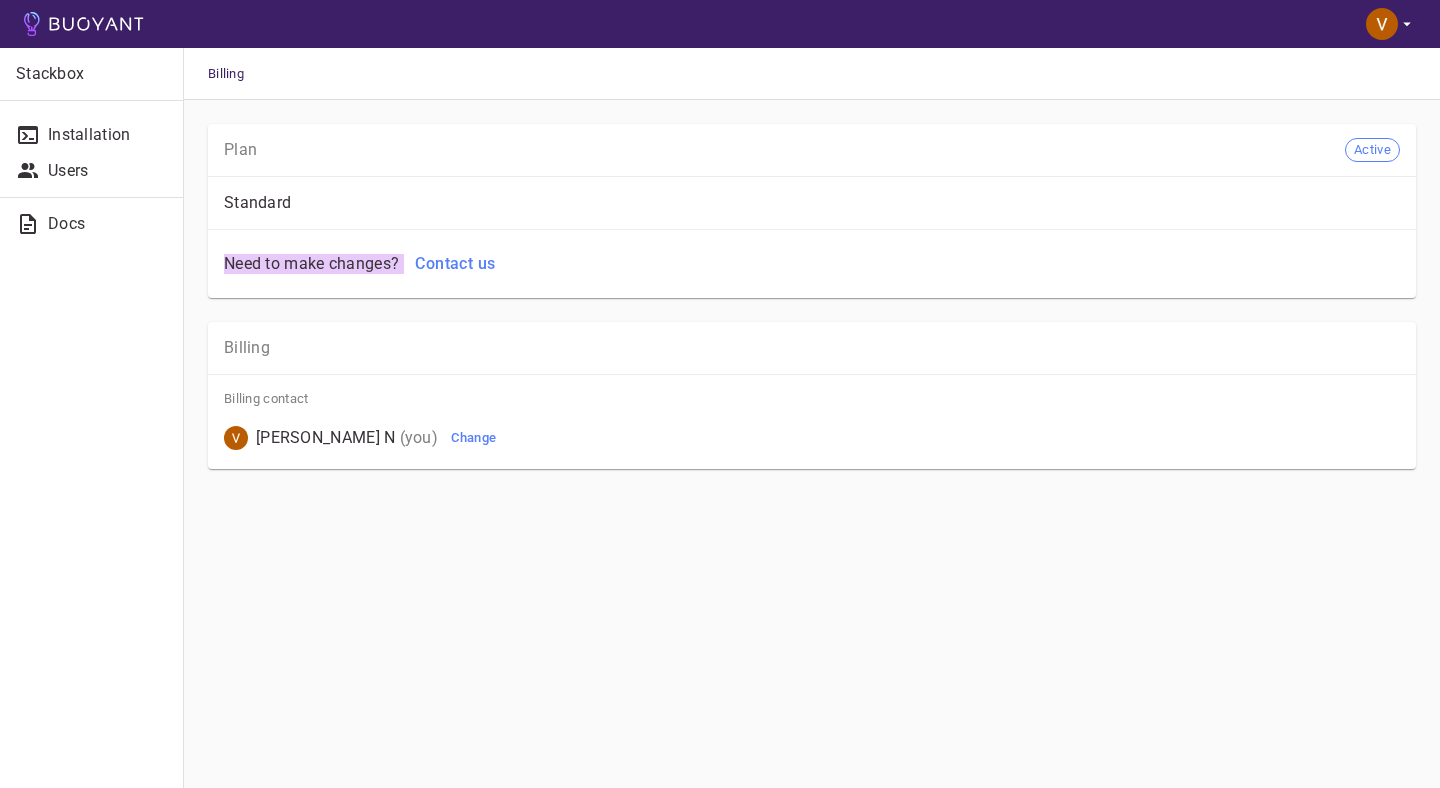 click on "Need to make changes?" at bounding box center (307, 260) 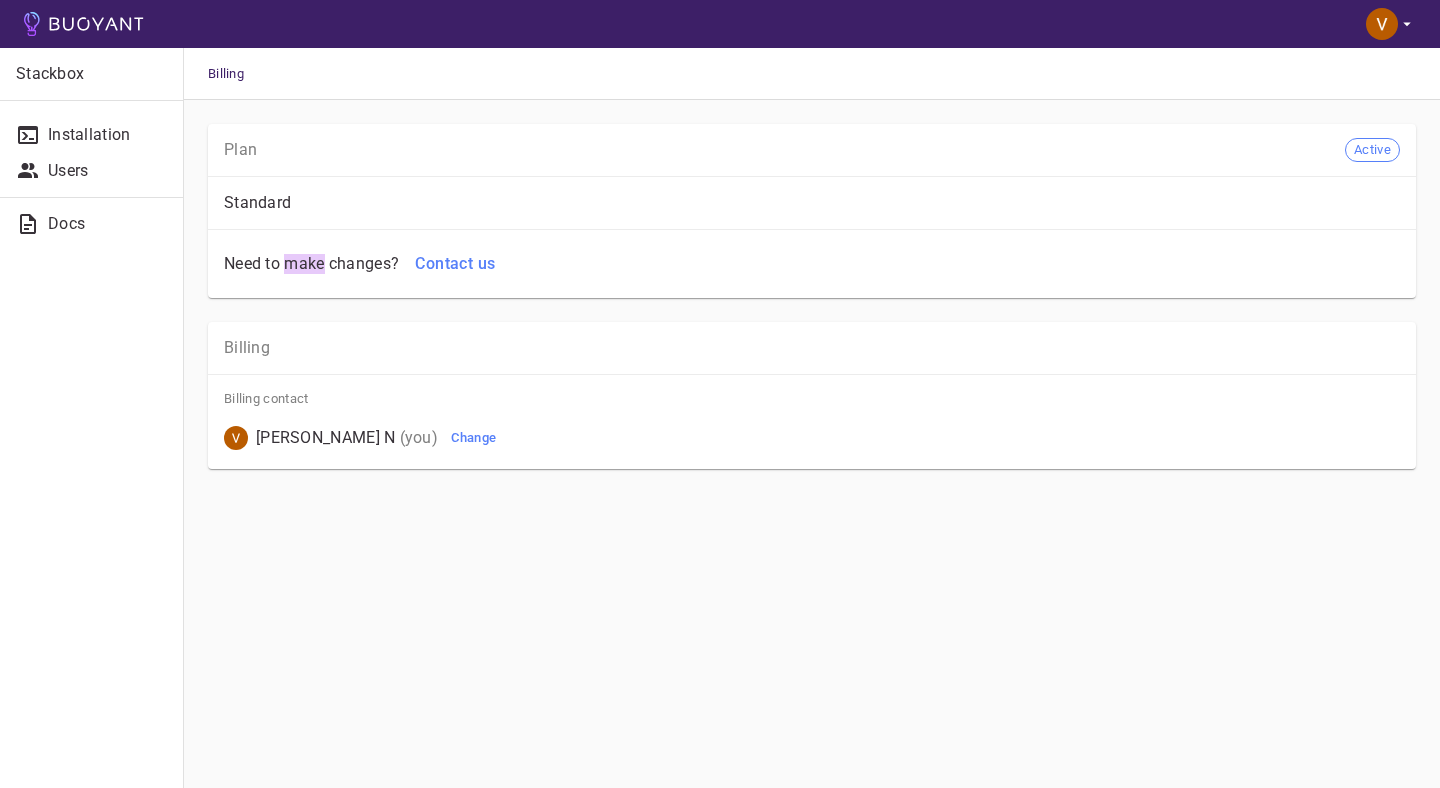 click on "Need to make changes?" at bounding box center (307, 260) 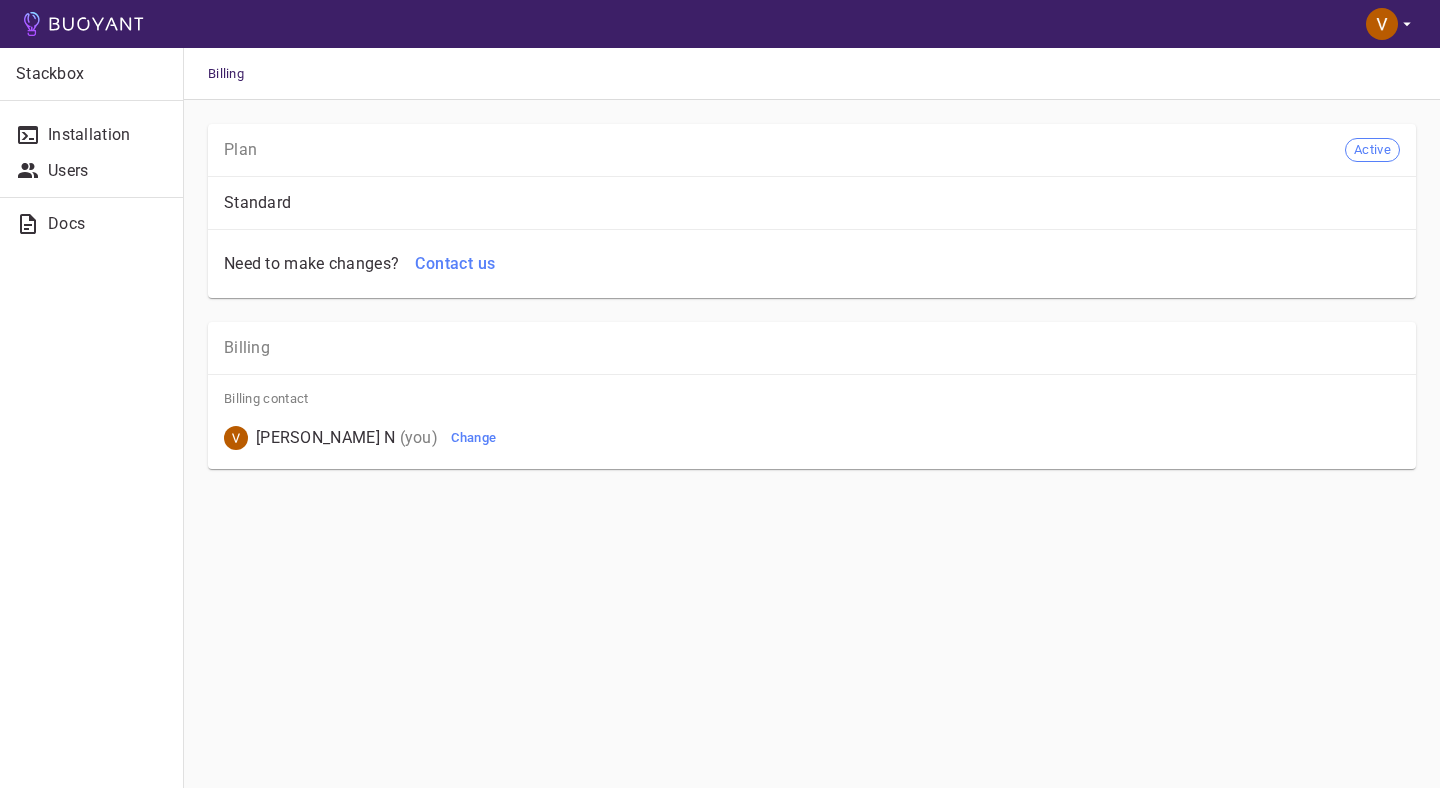 click on "Billing contact Vikram Gowda N (you) Change" at bounding box center (812, 421) 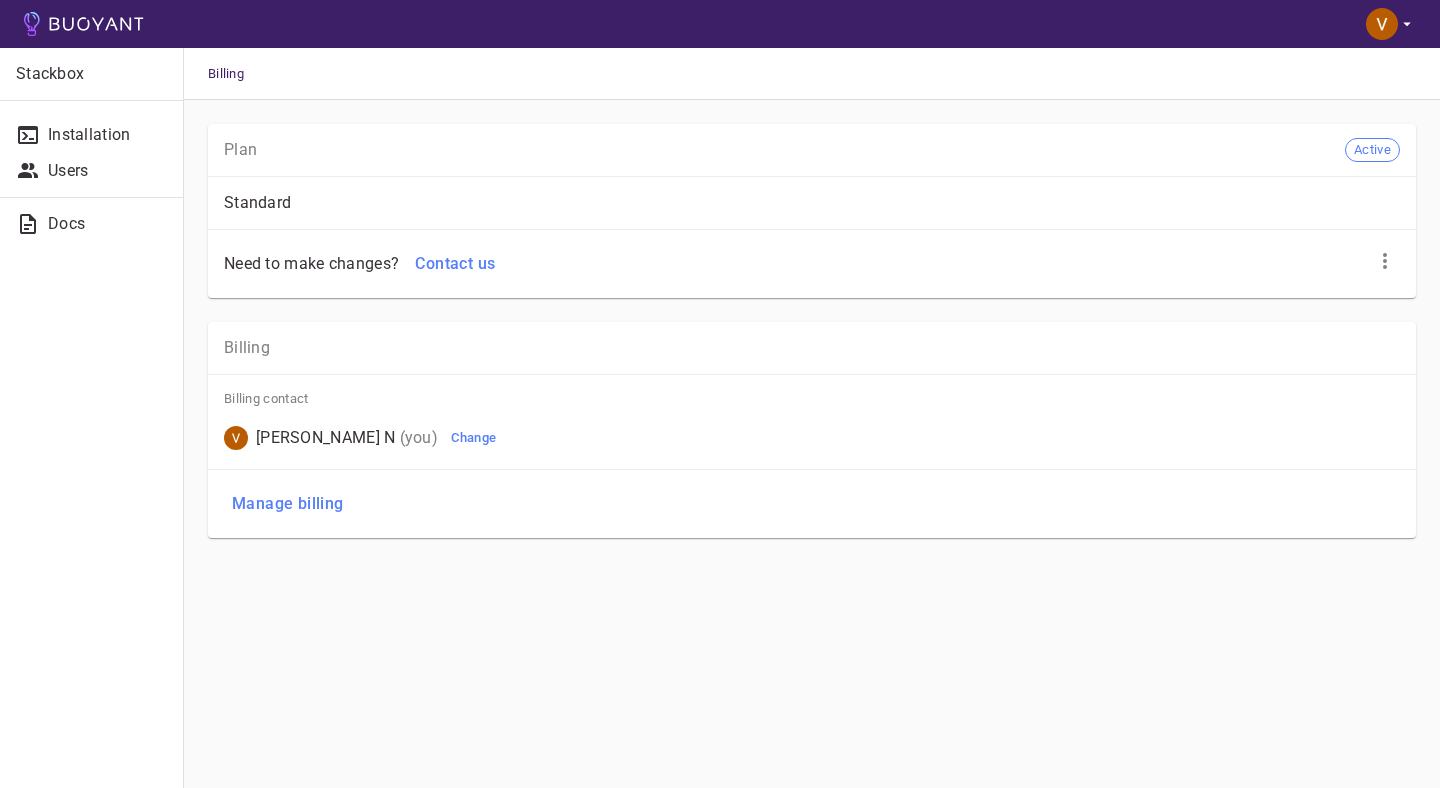 scroll, scrollTop: 0, scrollLeft: 0, axis: both 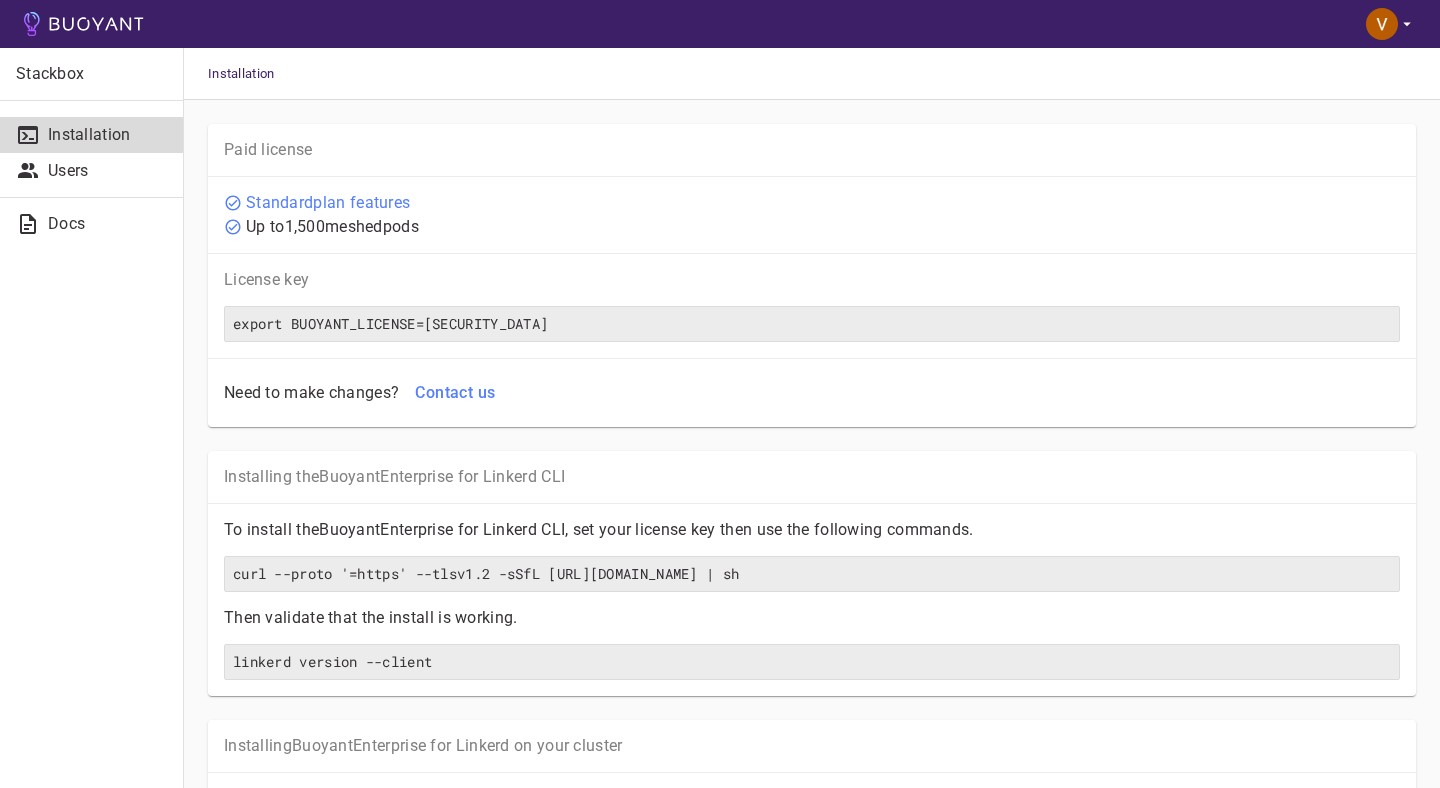 click at bounding box center [1382, 24] 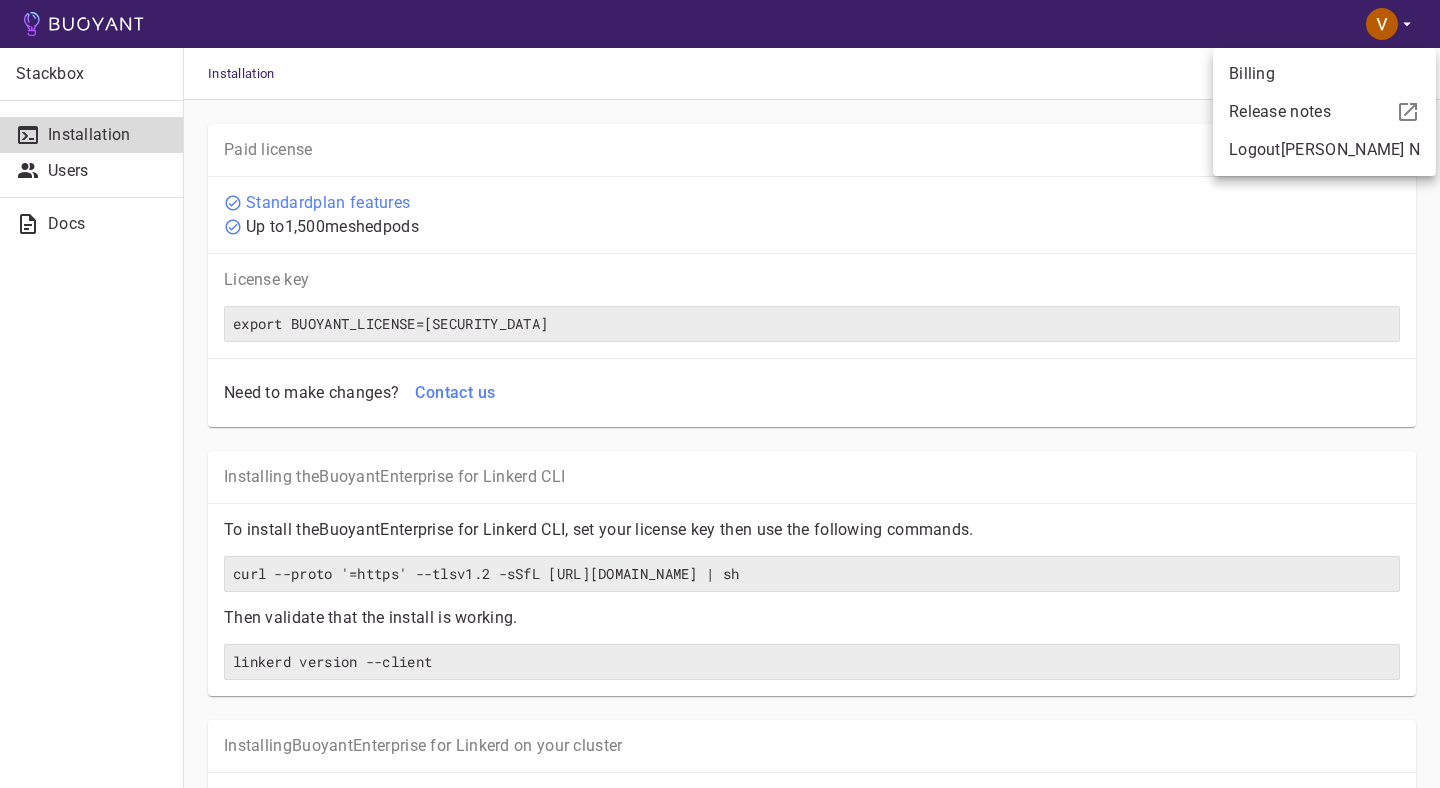 click at bounding box center (720, 394) 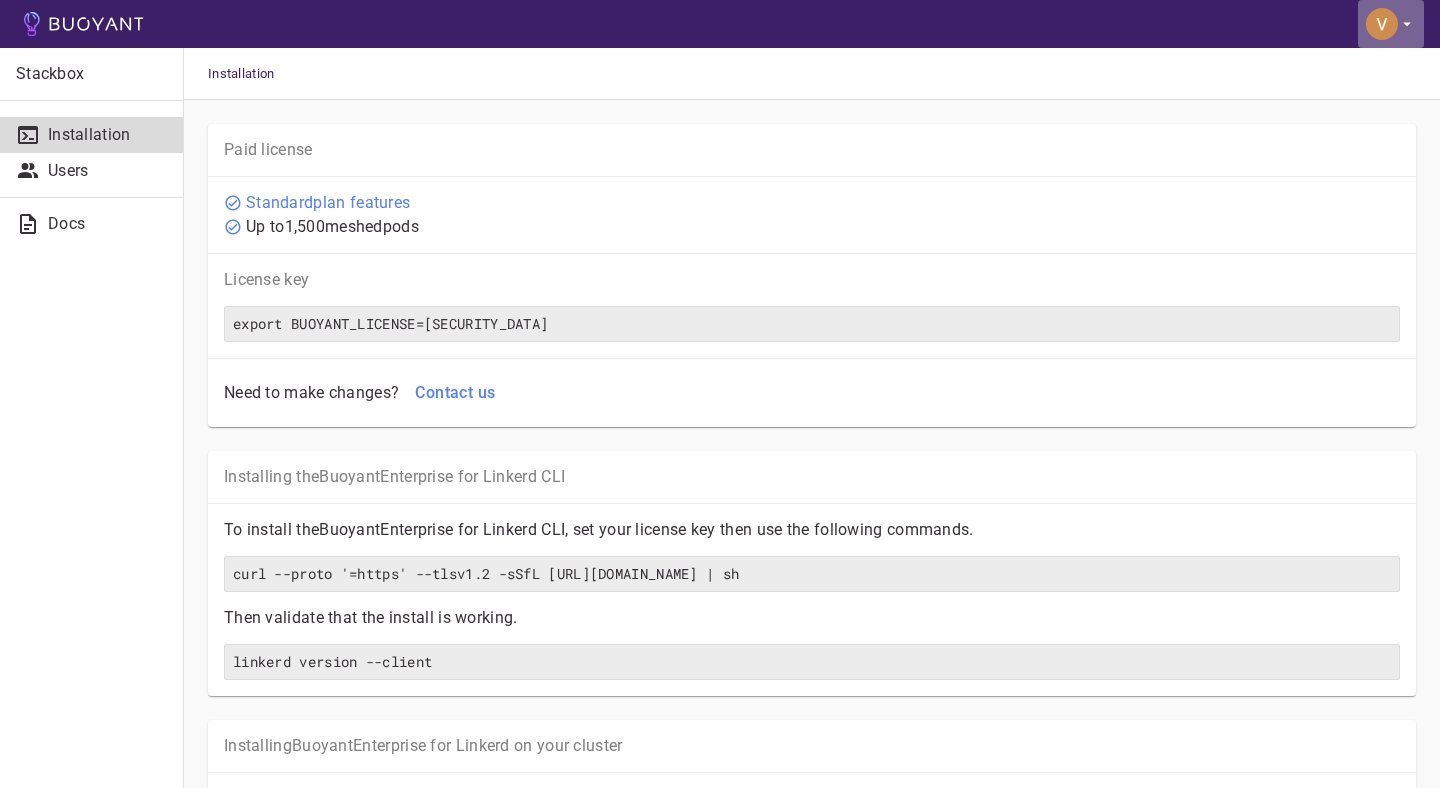 click at bounding box center (1382, 24) 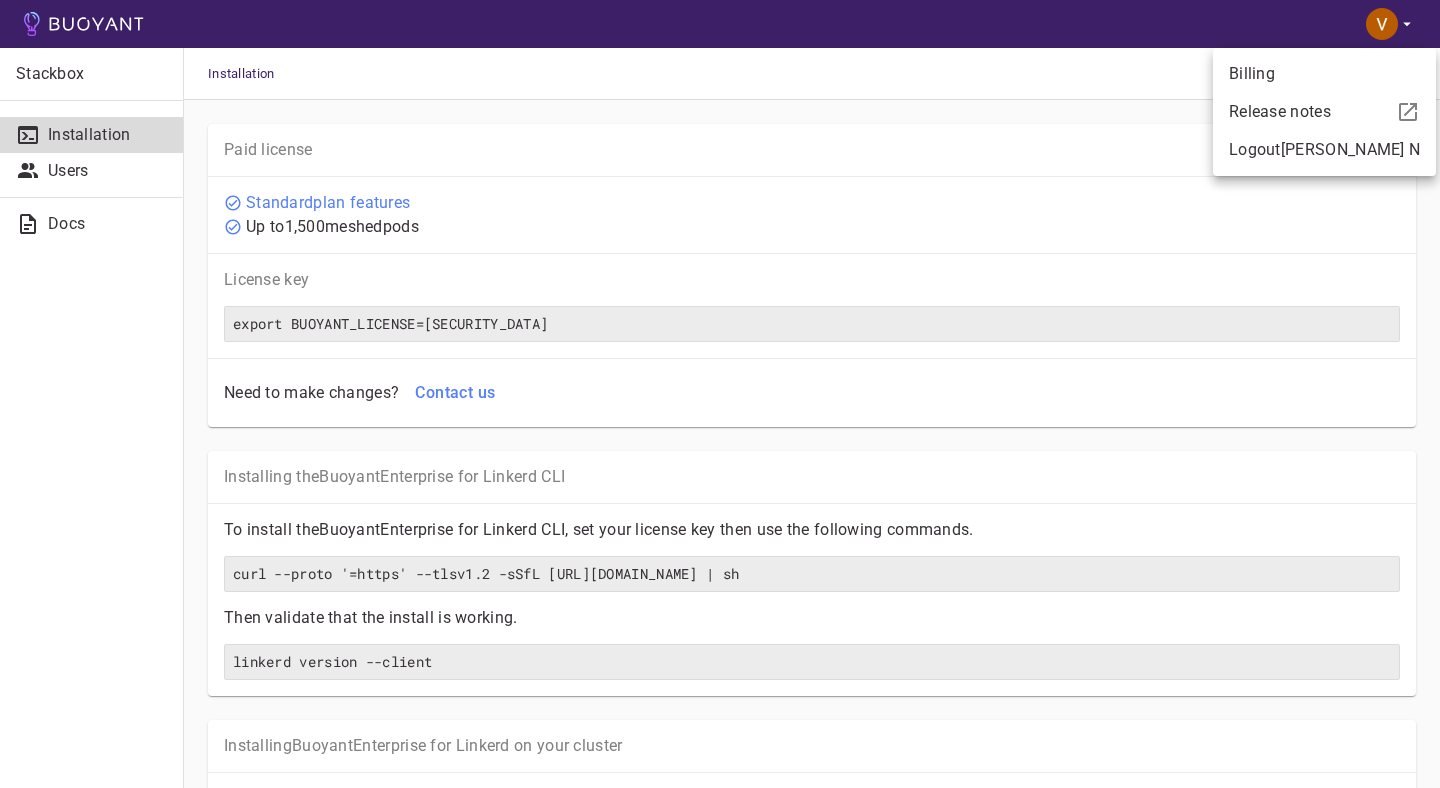 click on "Billing" at bounding box center (1324, 74) 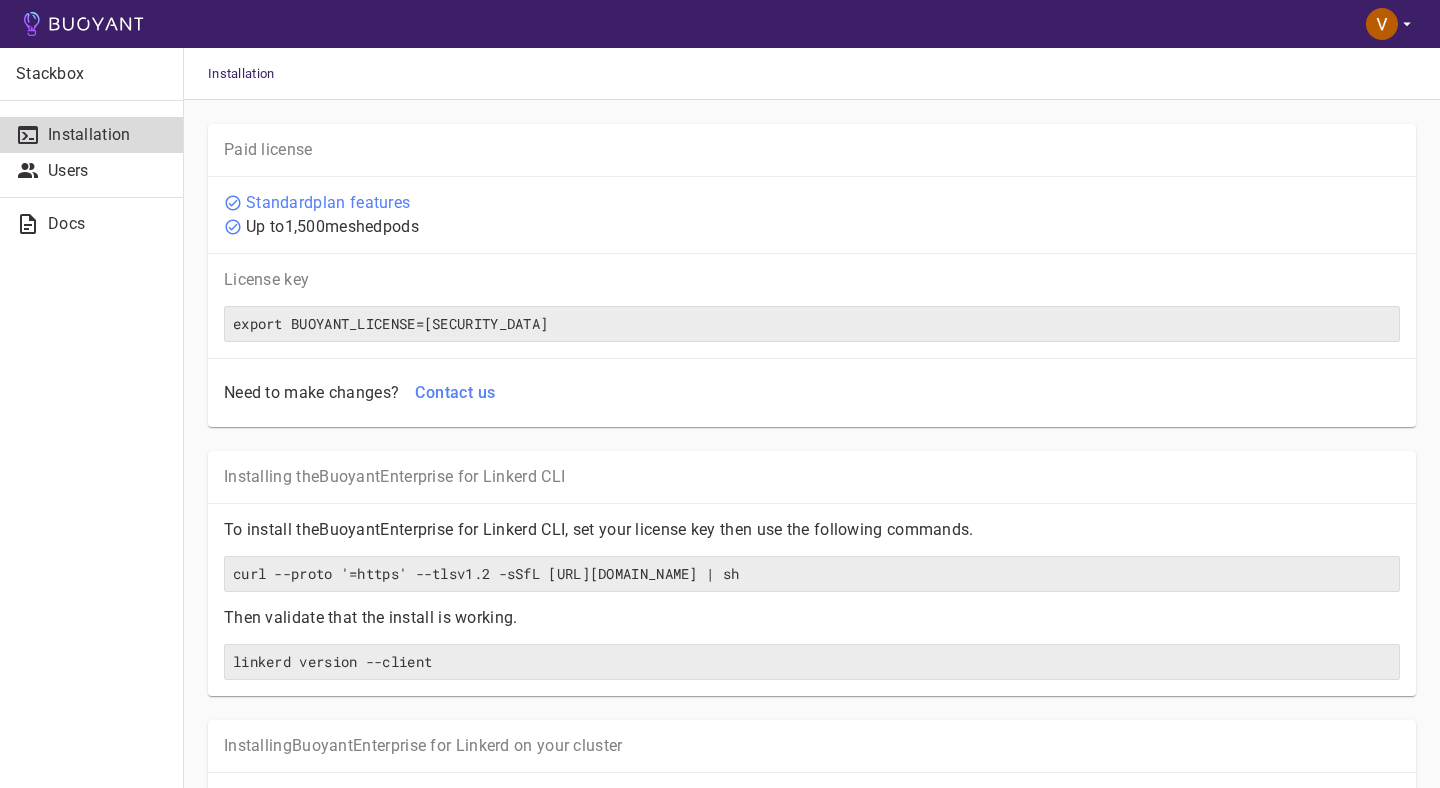 scroll, scrollTop: 5, scrollLeft: 0, axis: vertical 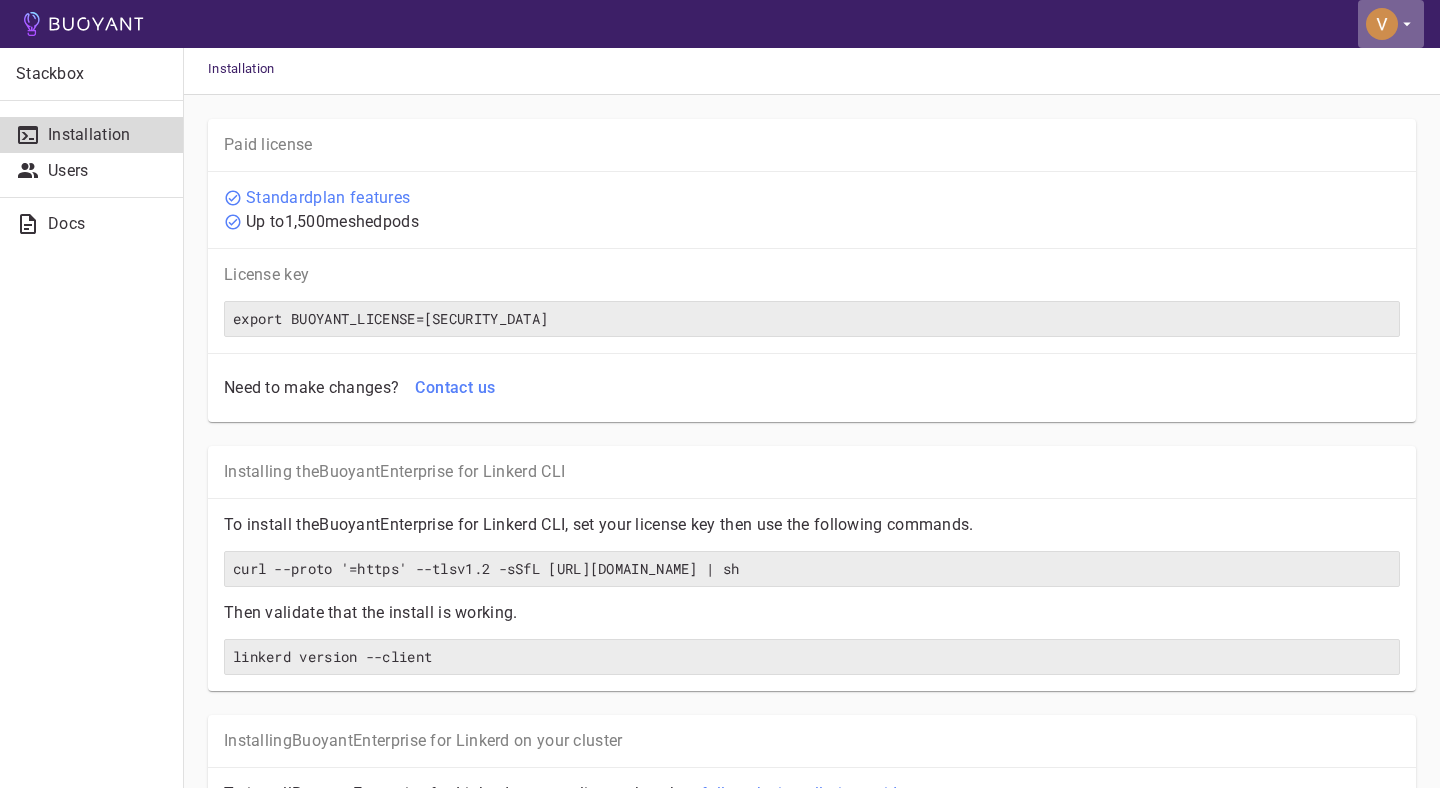 click at bounding box center (1382, 24) 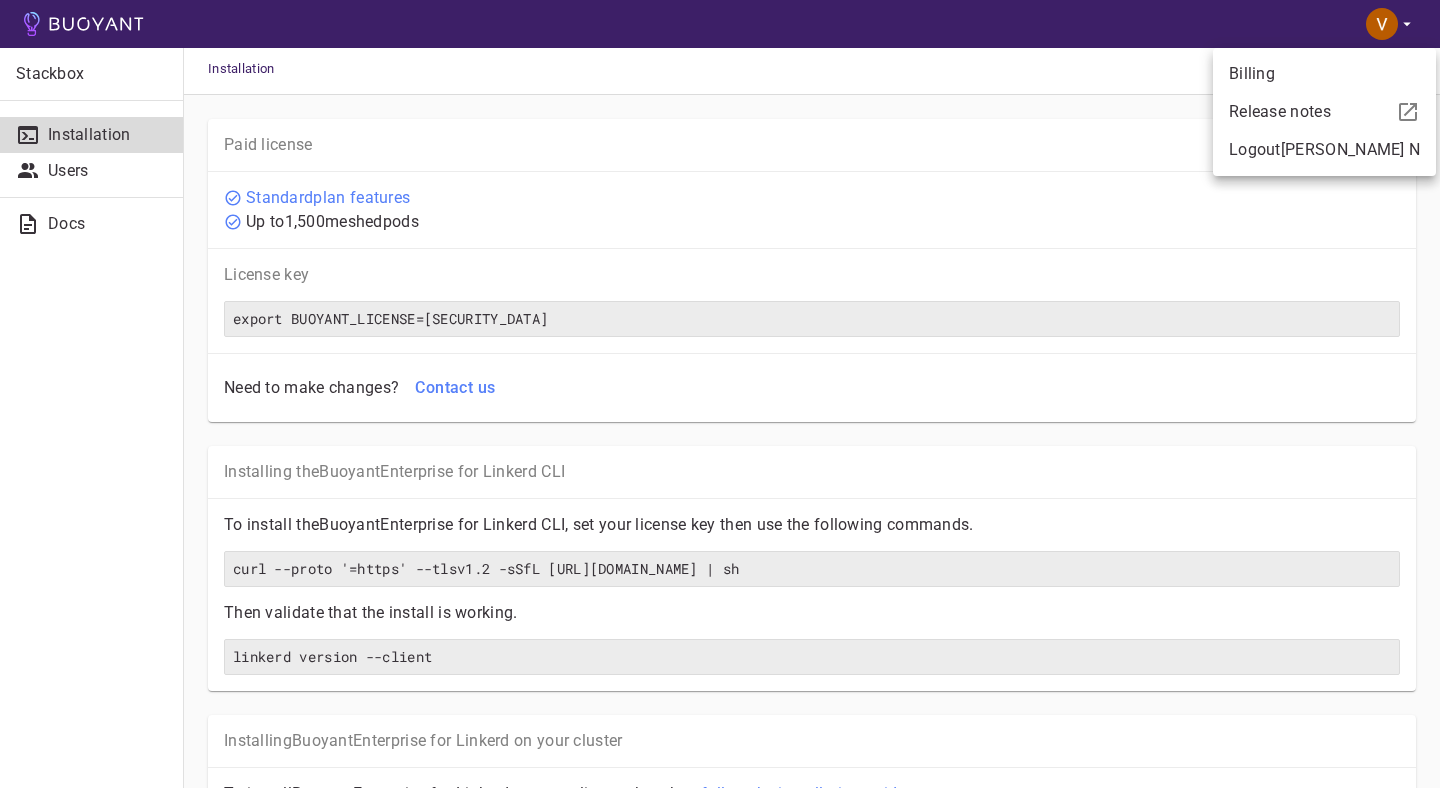 click on "Billing" at bounding box center [1324, 74] 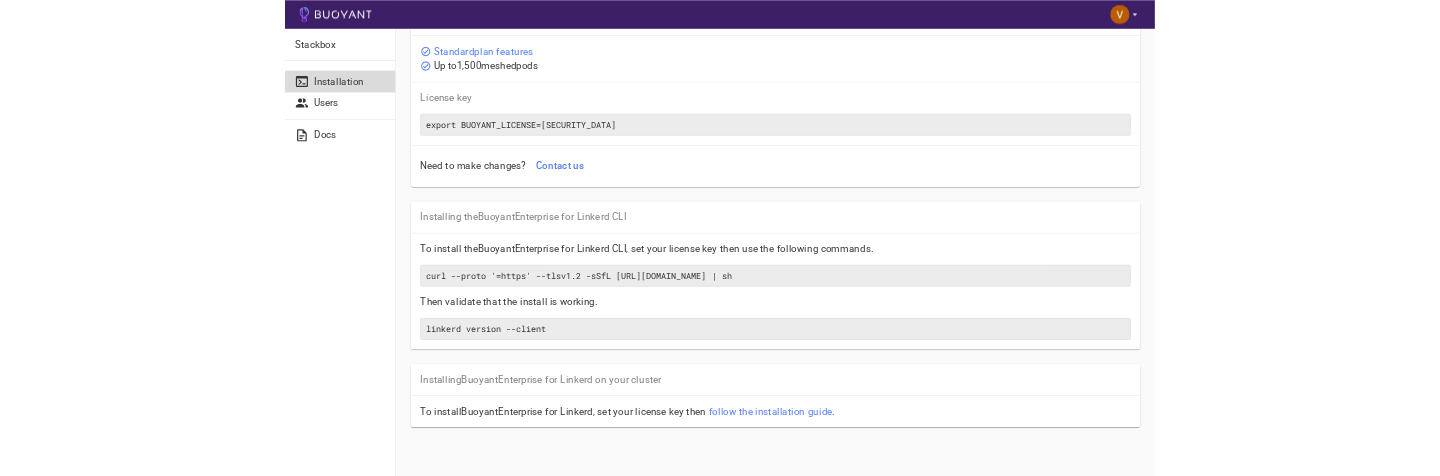 scroll, scrollTop: 0, scrollLeft: 0, axis: both 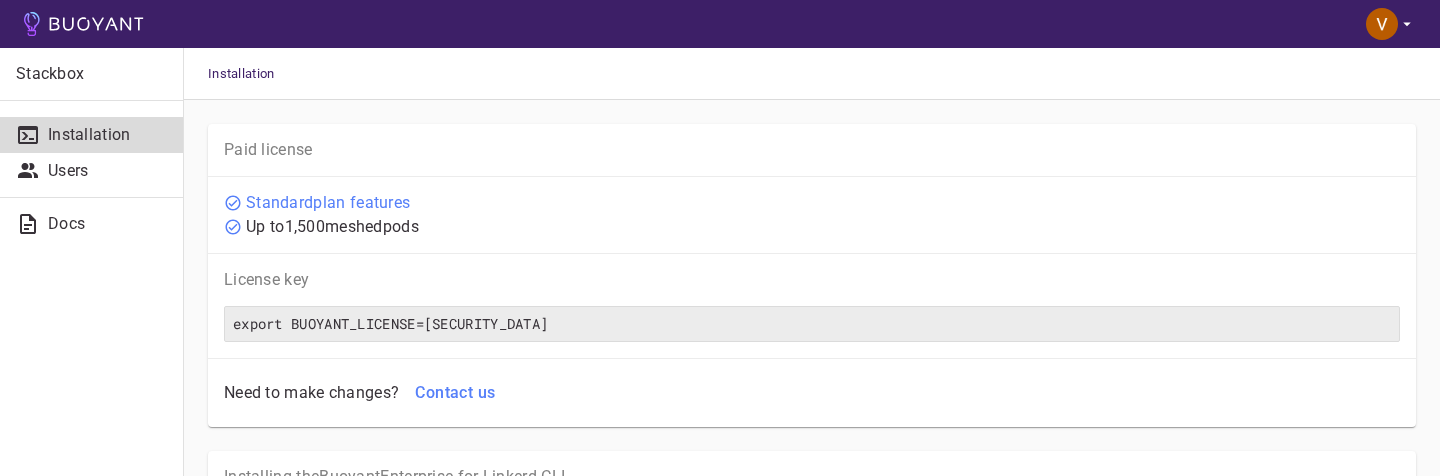 click at bounding box center [1382, 24] 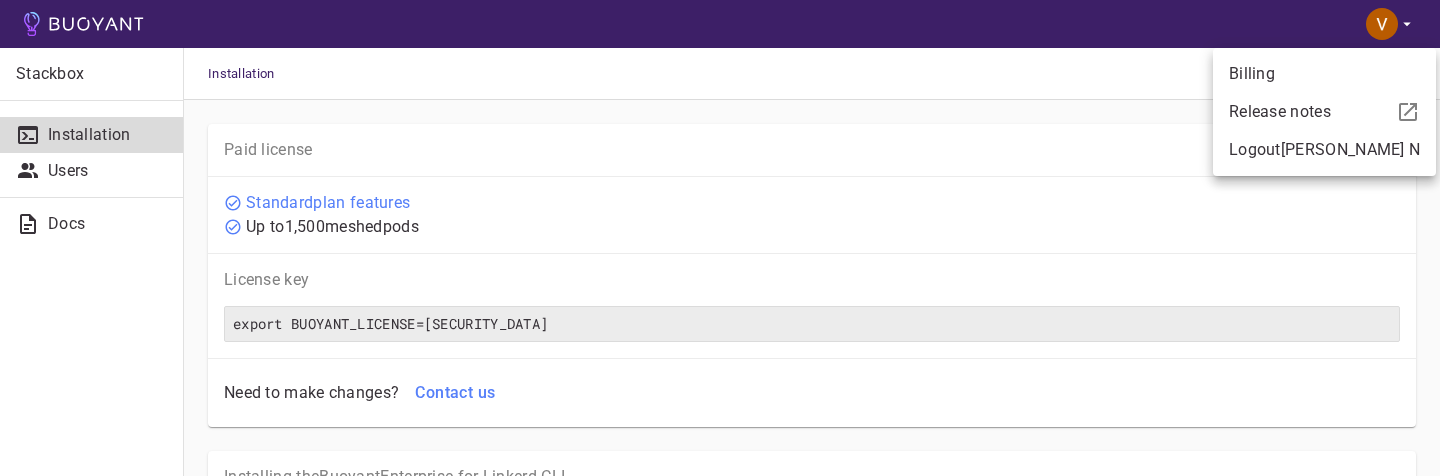 click on "Billing" at bounding box center (1324, 74) 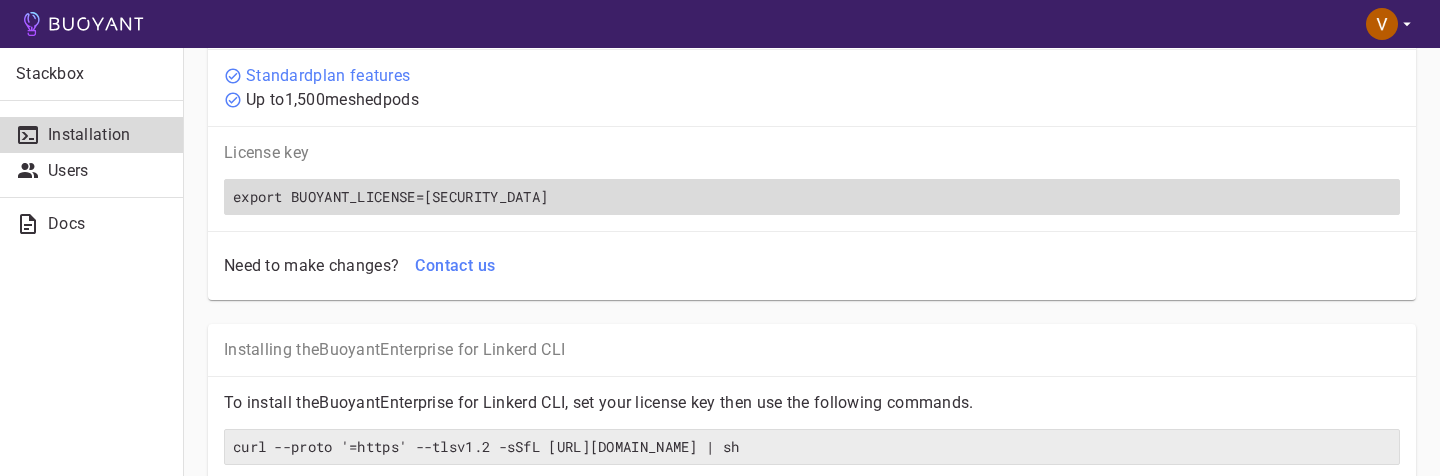 scroll, scrollTop: 0, scrollLeft: 0, axis: both 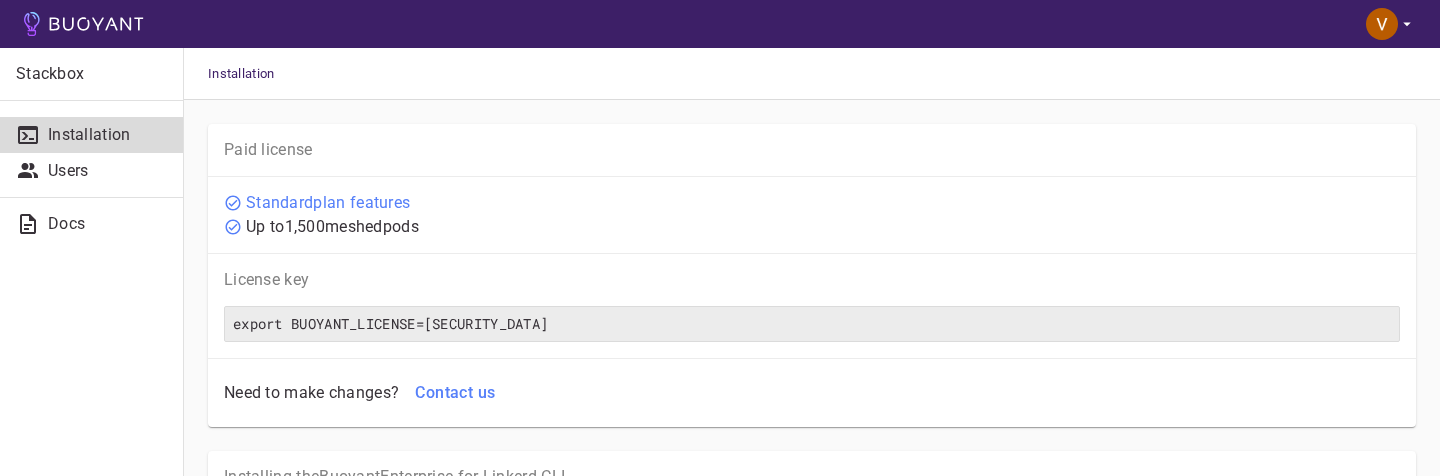 click at bounding box center (1391, 24) 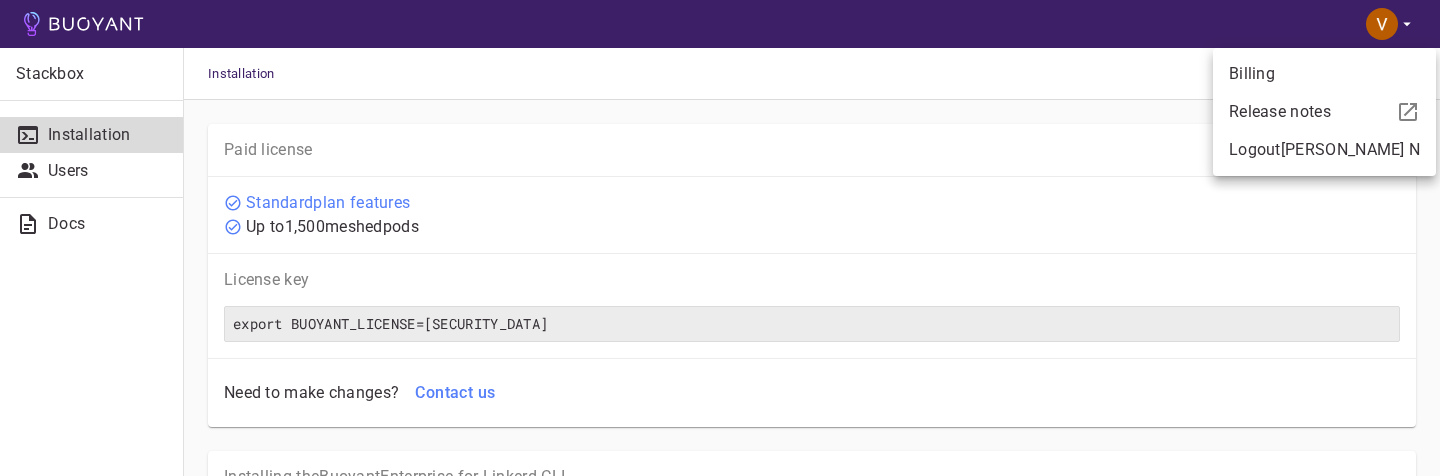 click at bounding box center [720, 238] 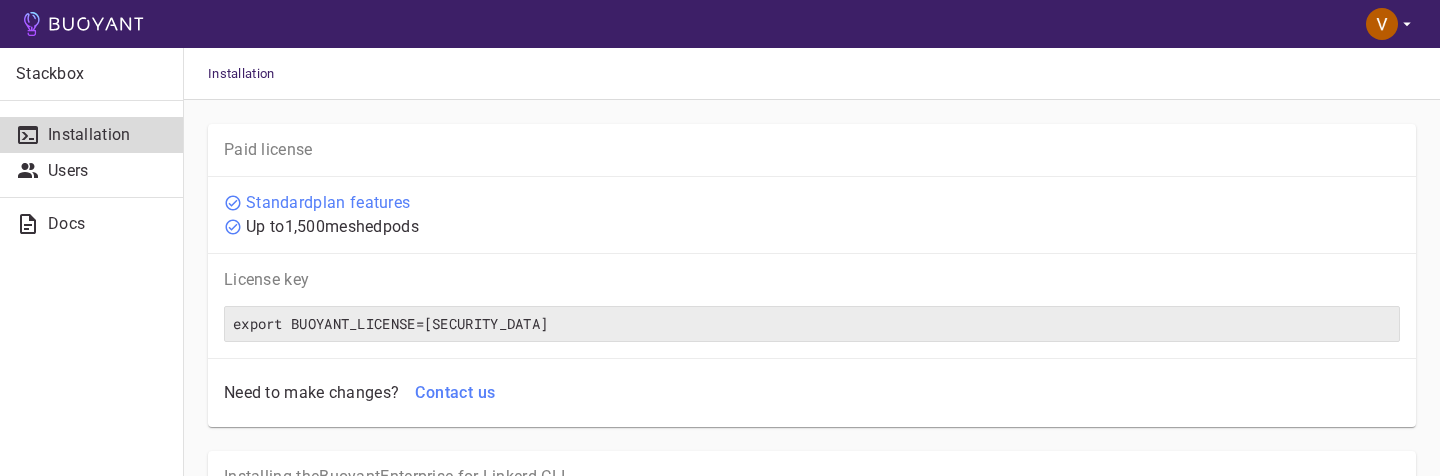 type 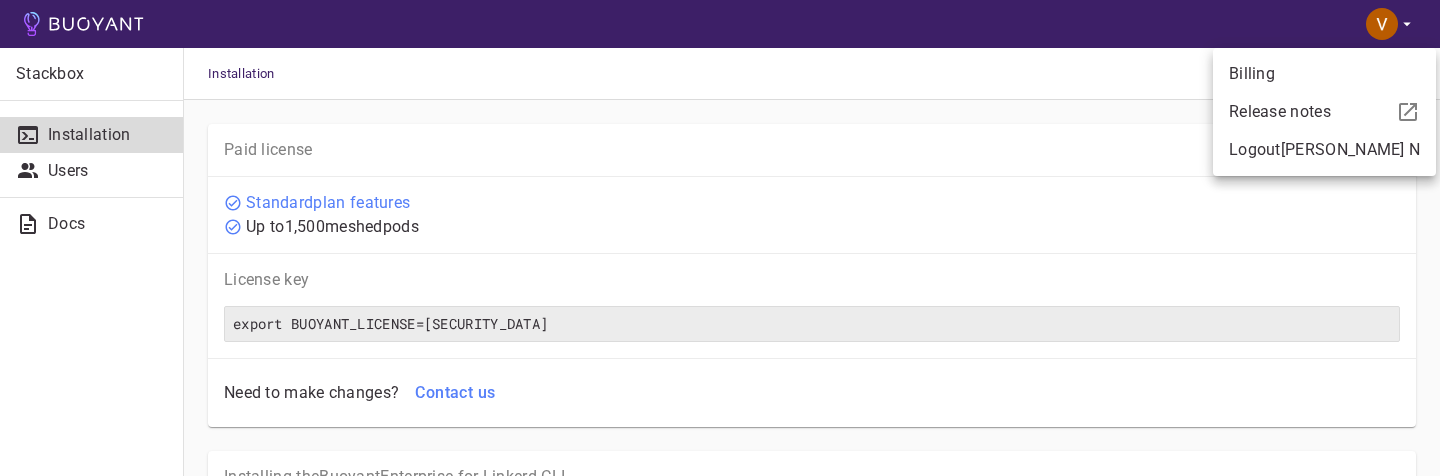 click on "Billing" at bounding box center [1324, 74] 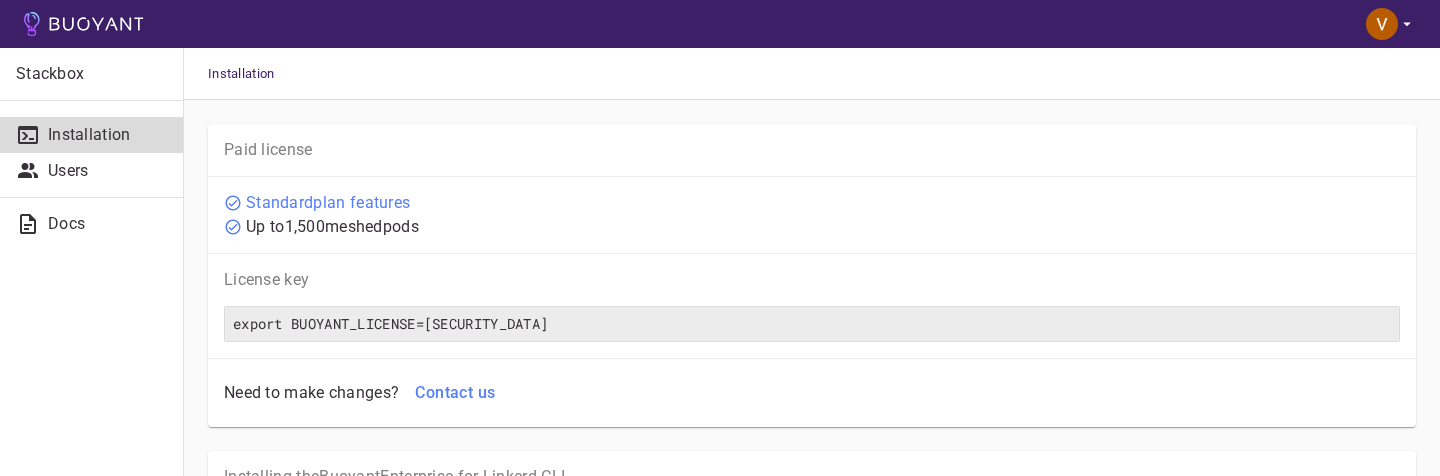 click at bounding box center [1391, 24] 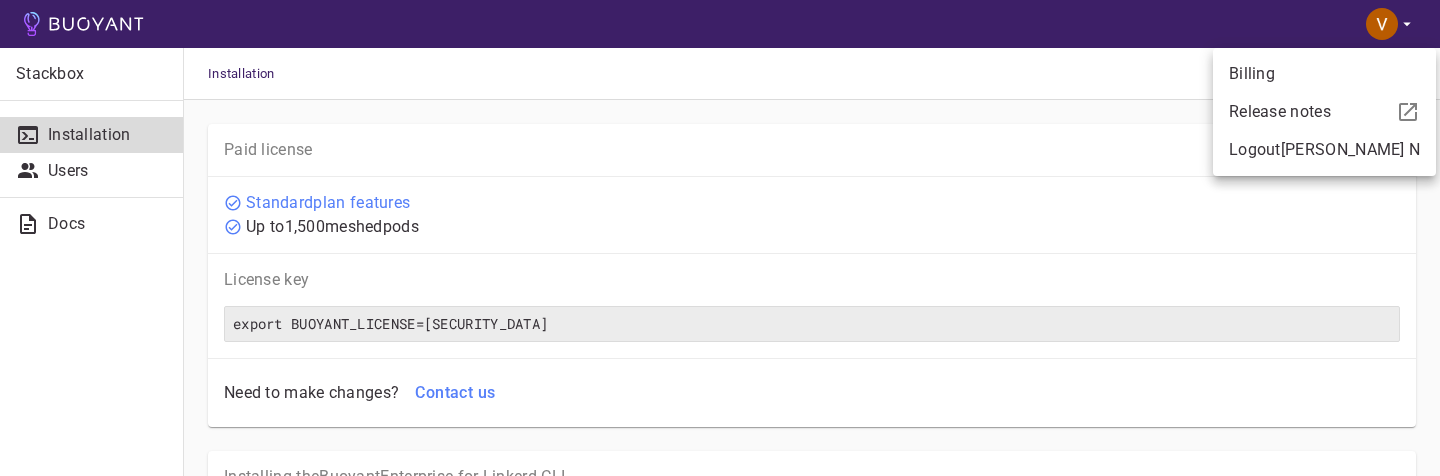click on "Billing" at bounding box center [1324, 74] 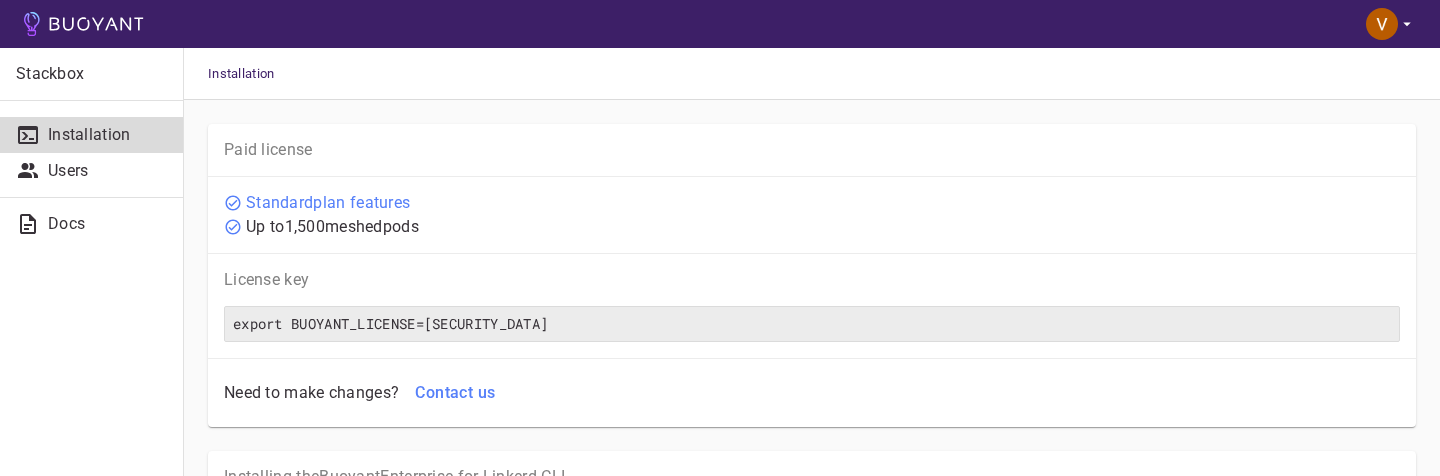 click at bounding box center (1382, 24) 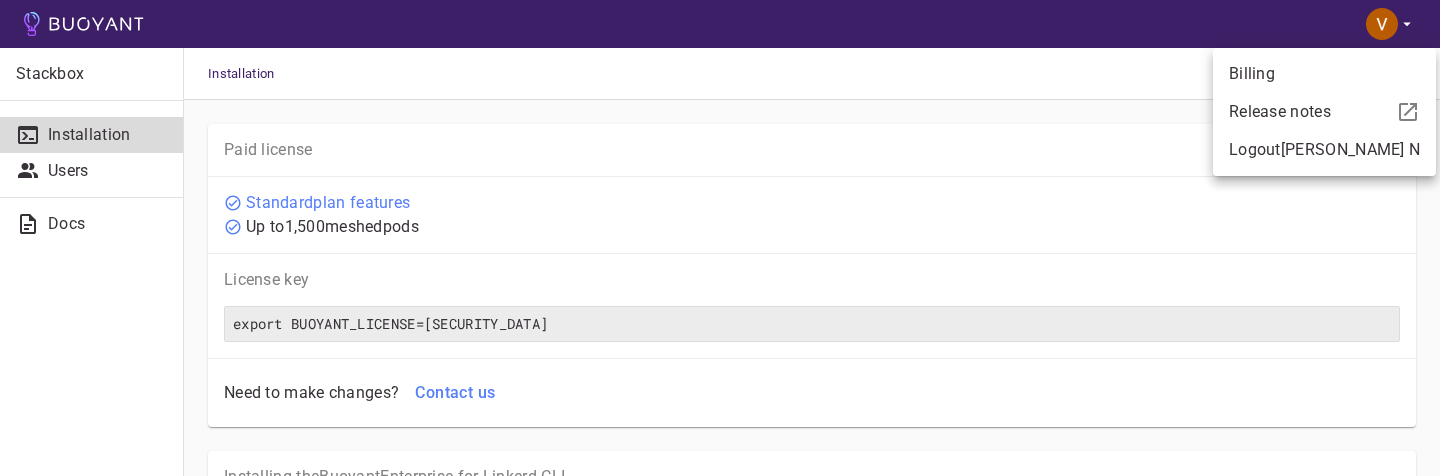 click on "Billing" at bounding box center [1324, 74] 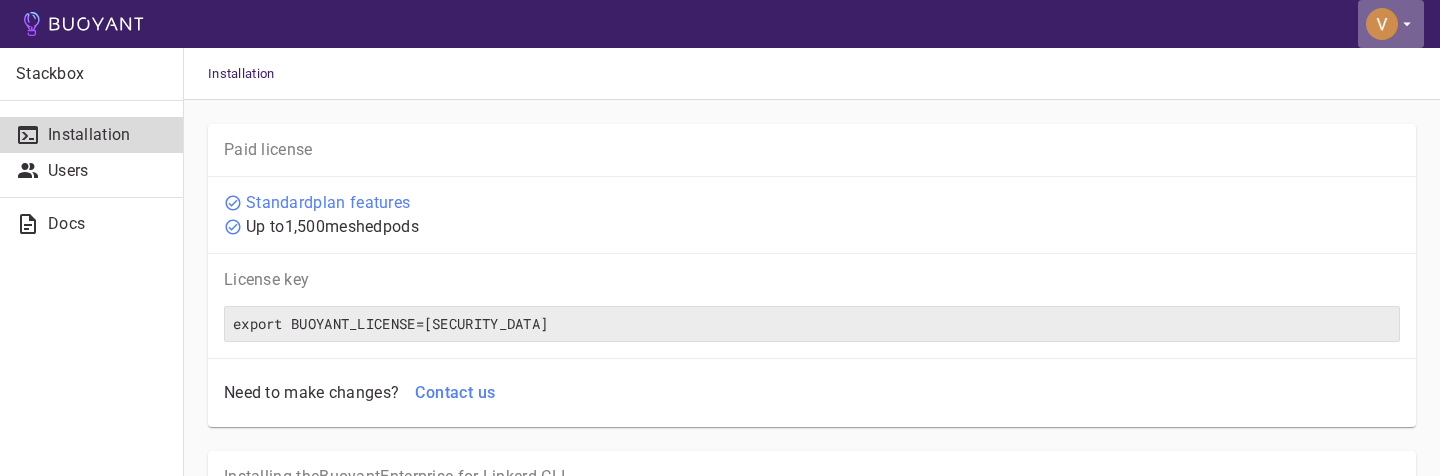 click at bounding box center (1391, 24) 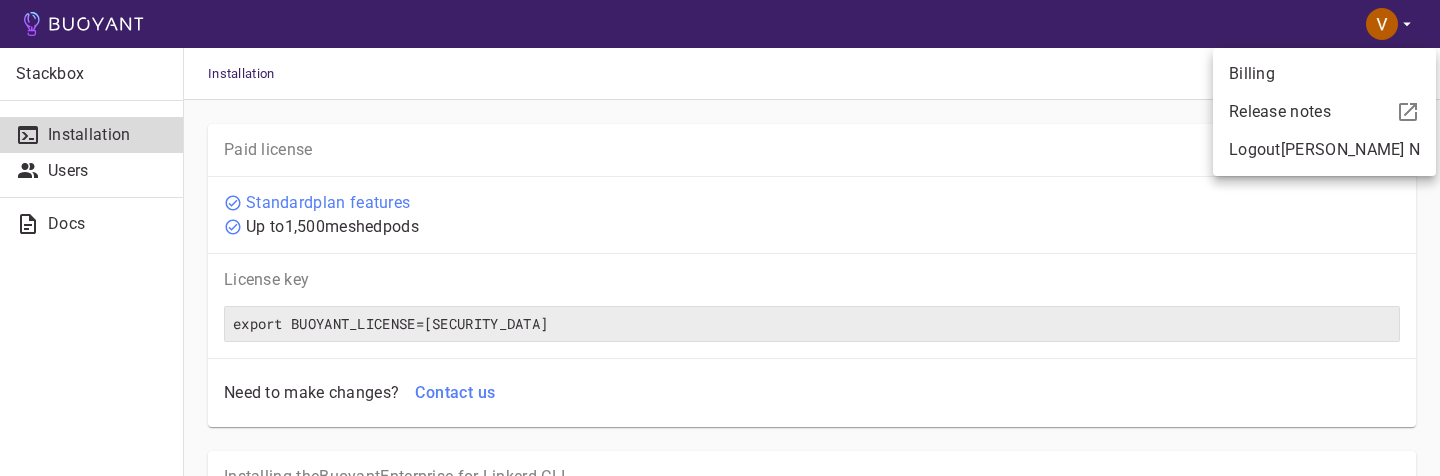 click on "Billing" at bounding box center (1324, 74) 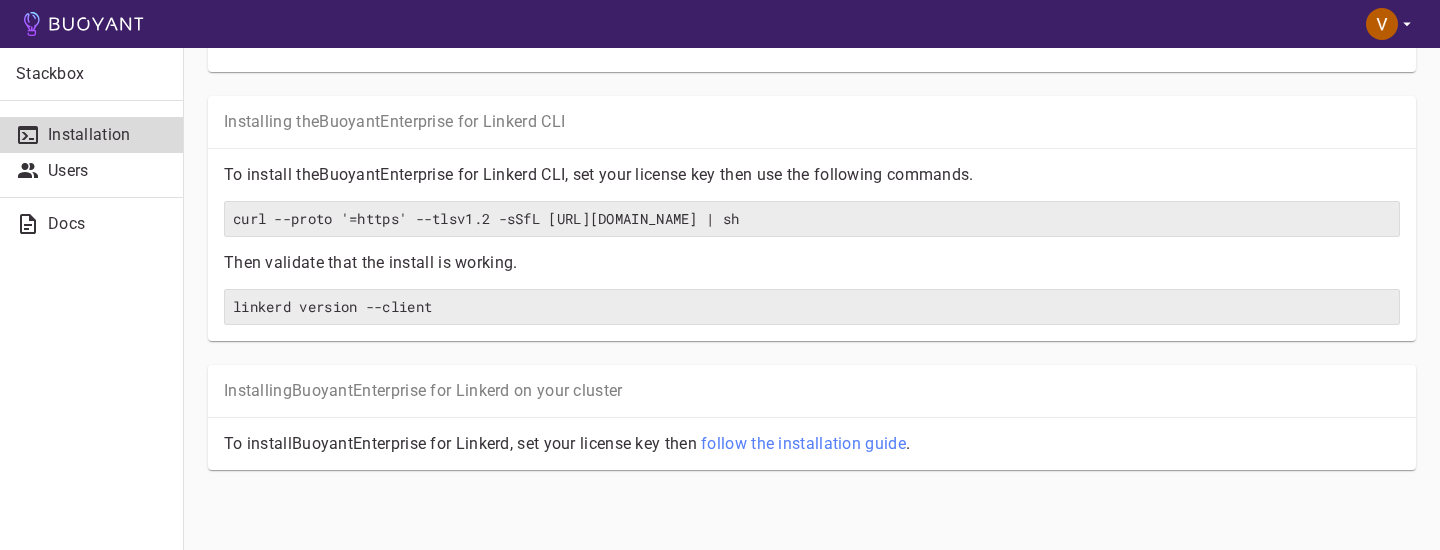 scroll, scrollTop: 0, scrollLeft: 0, axis: both 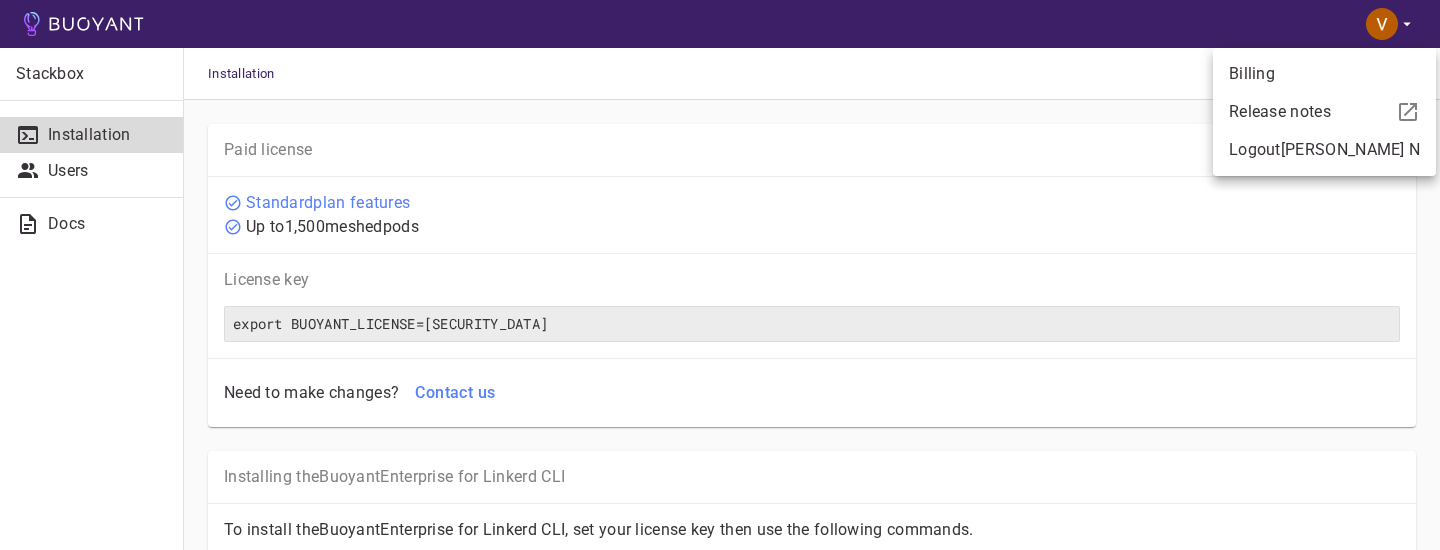 click on "Billing" at bounding box center (1324, 74) 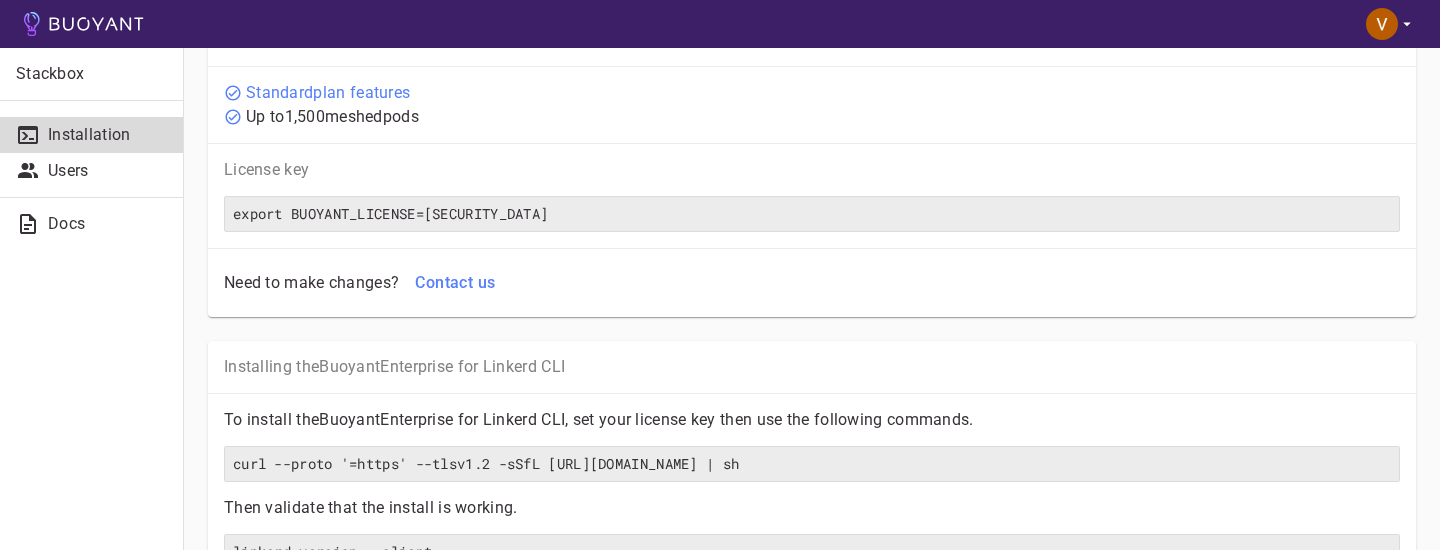 scroll, scrollTop: 0, scrollLeft: 0, axis: both 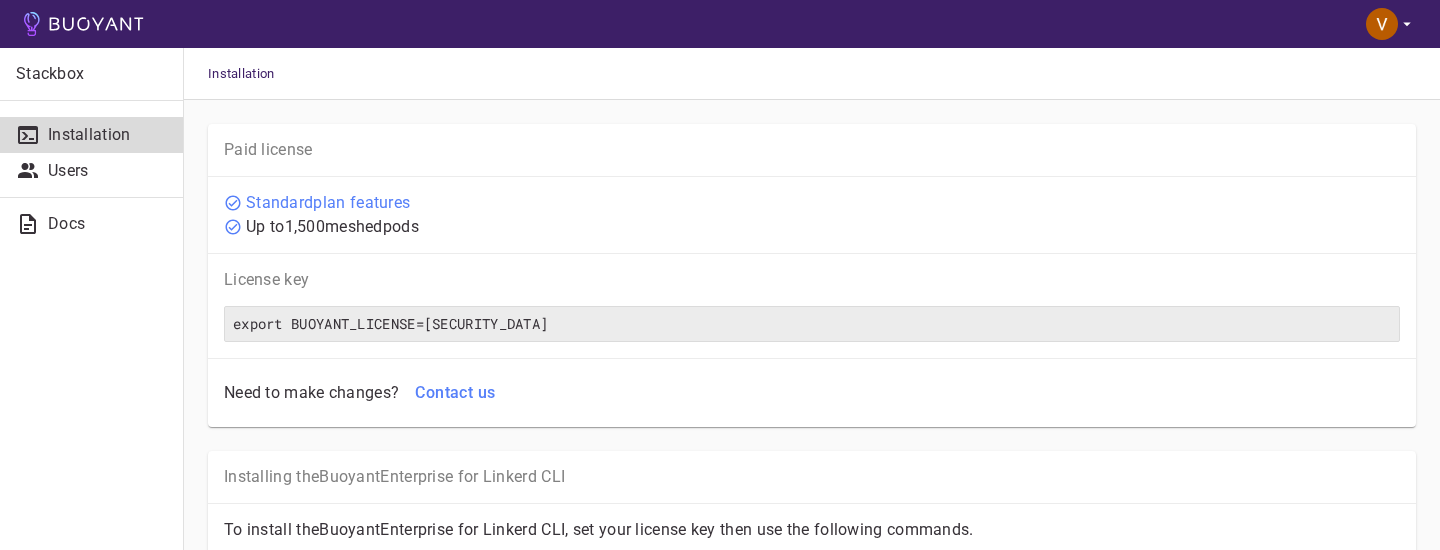 click on "Need to make changes? Contact us" at bounding box center (808, 389) 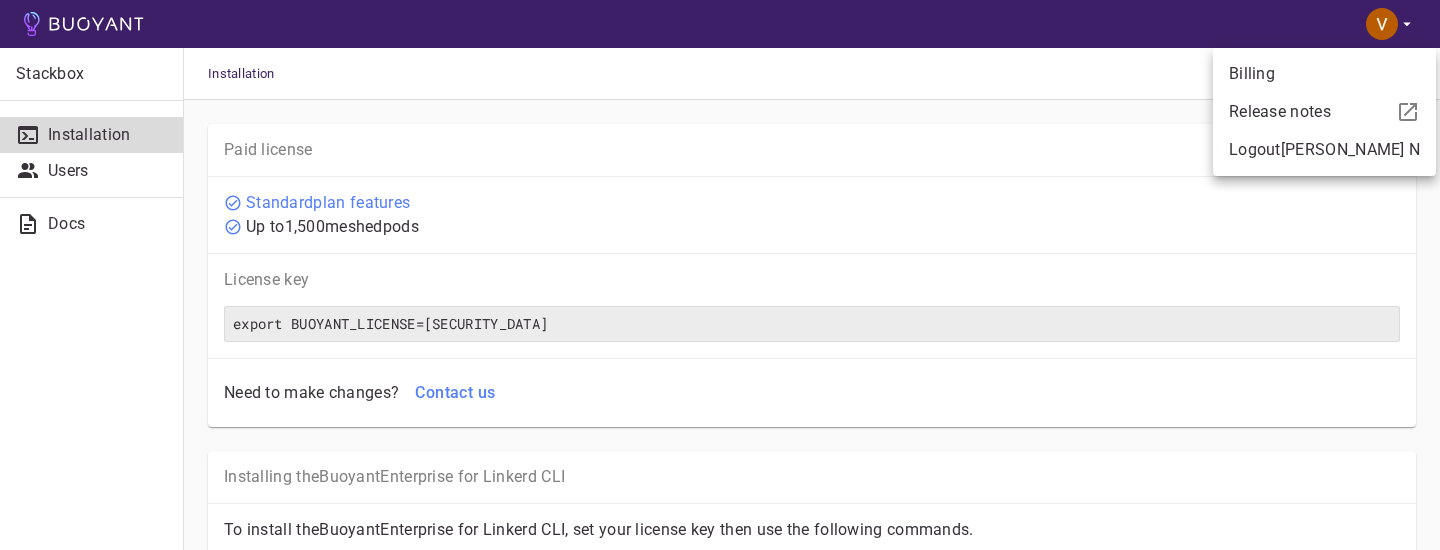 click on "Billing" at bounding box center (1324, 74) 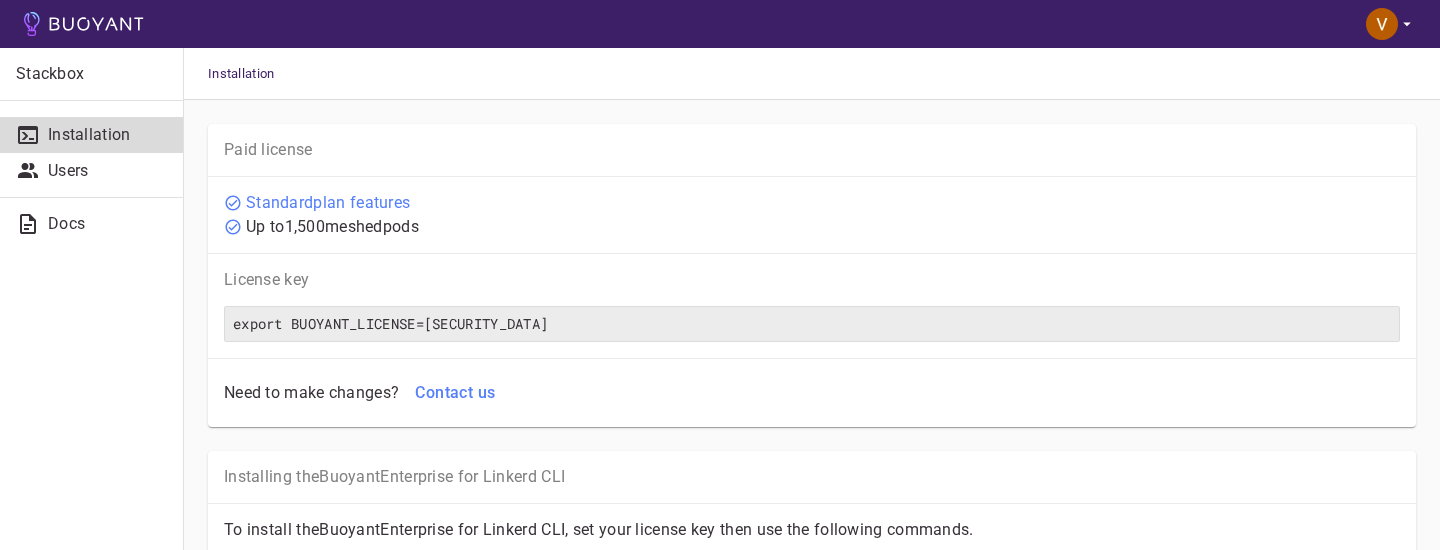 click at bounding box center [1382, 24] 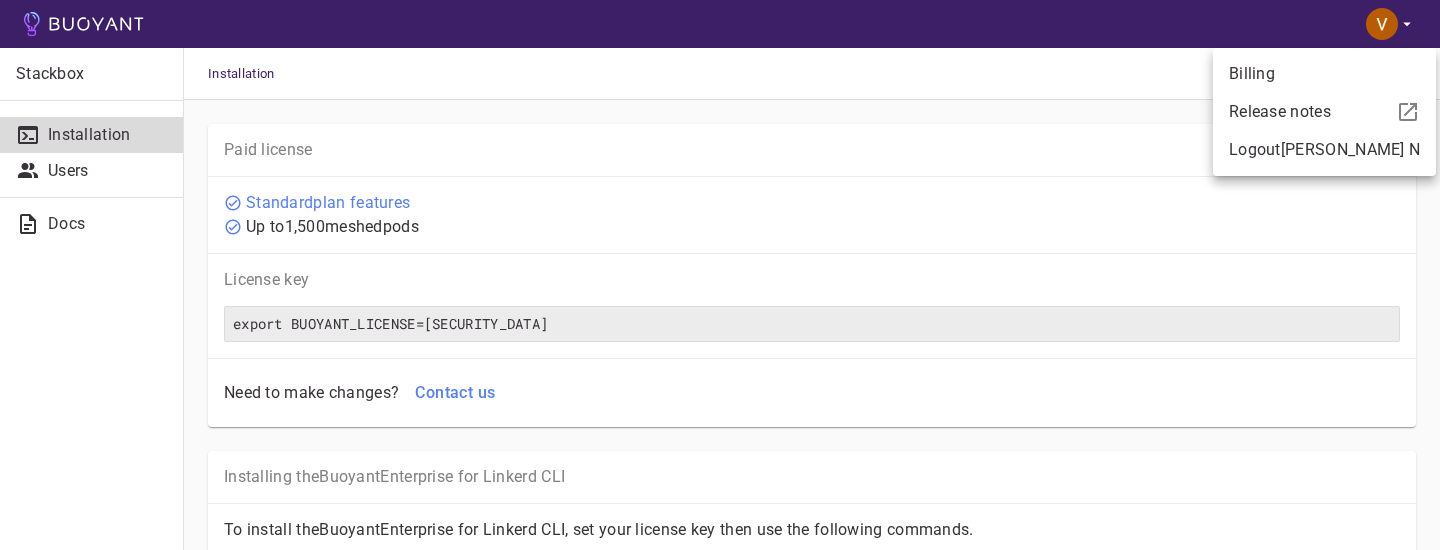 click on "Billing" at bounding box center (1324, 74) 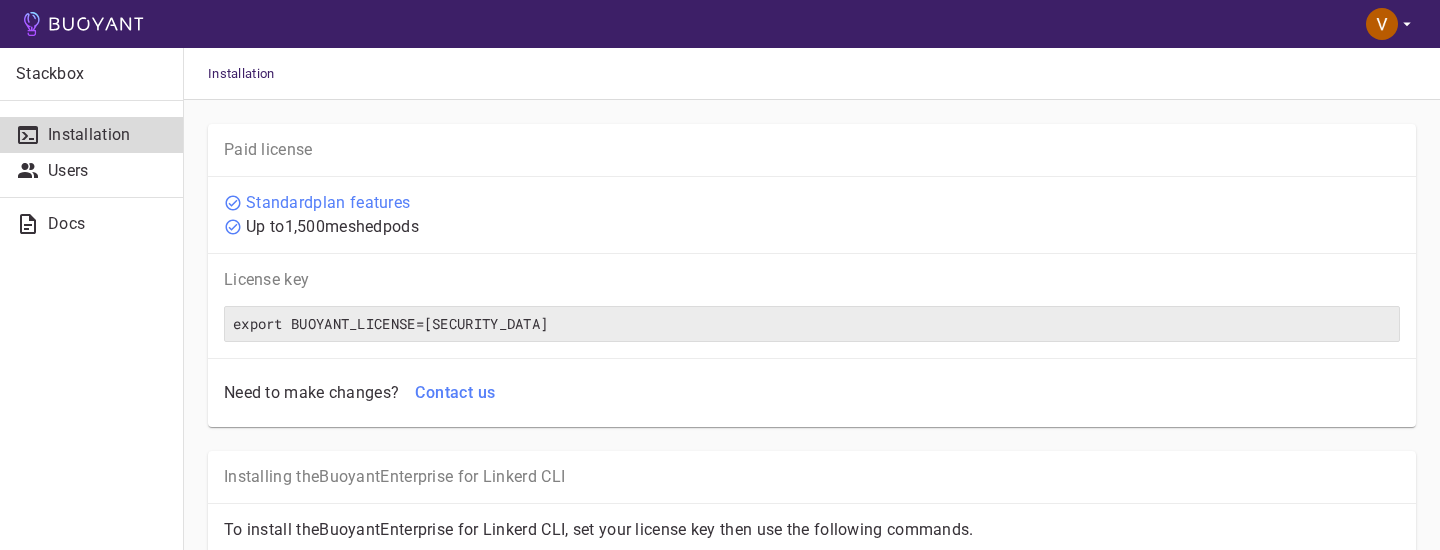 click at bounding box center (1391, 24) 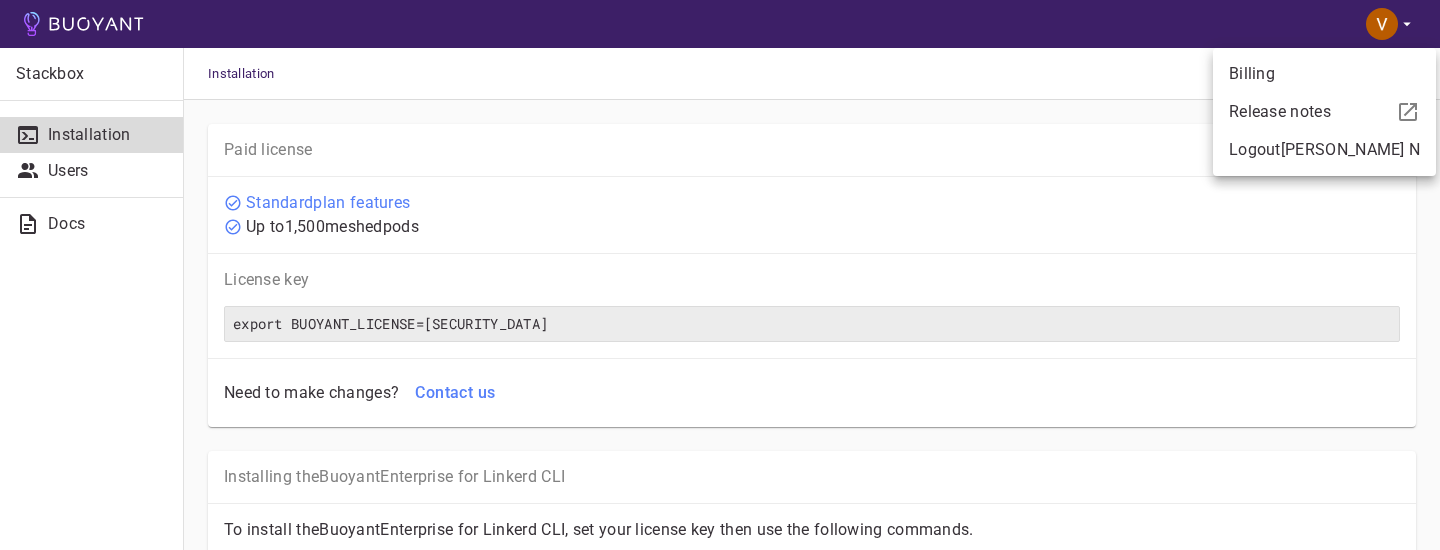 click on "Billing" at bounding box center [1324, 74] 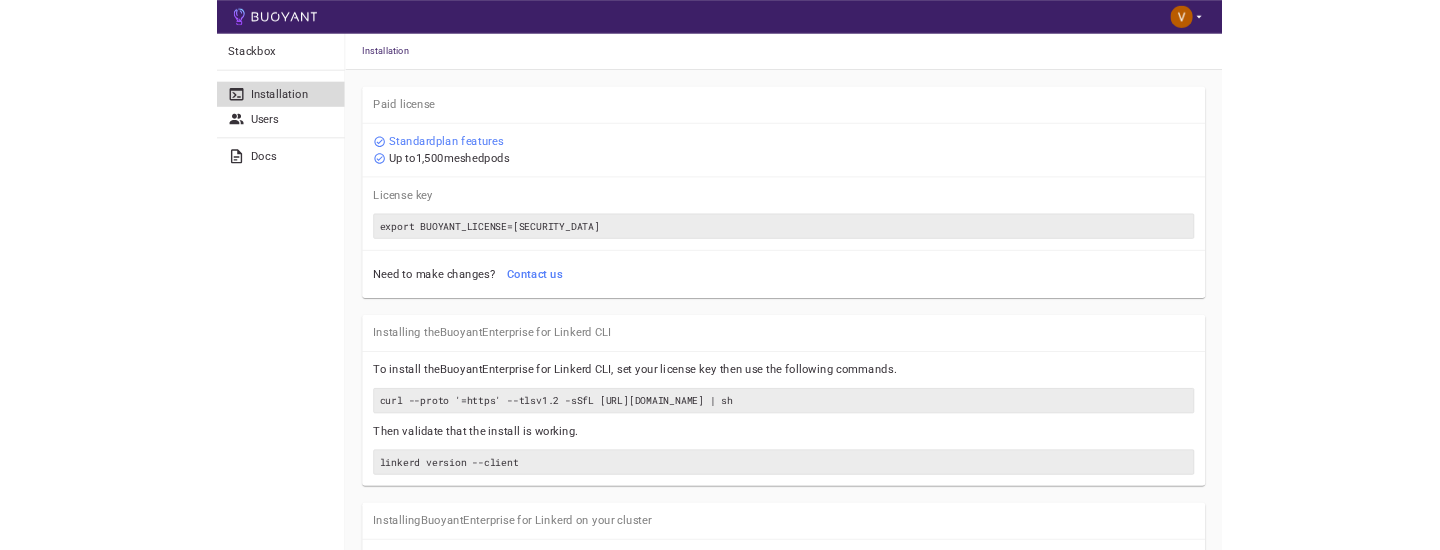 scroll, scrollTop: 117, scrollLeft: 0, axis: vertical 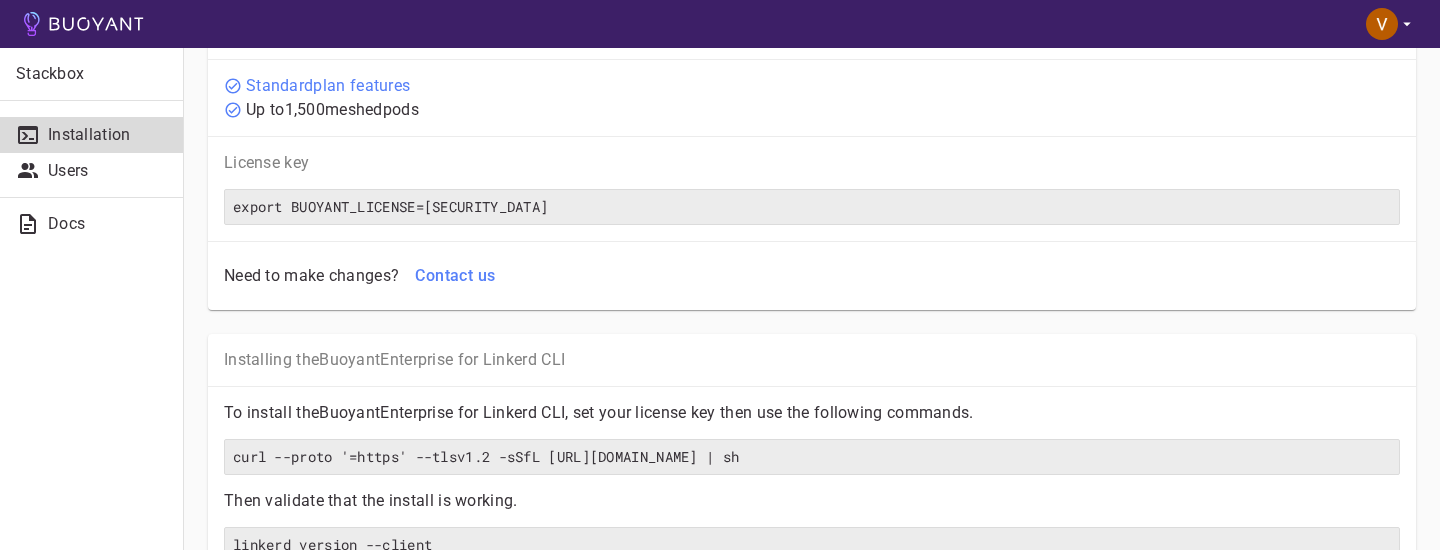 click at bounding box center (1382, 24) 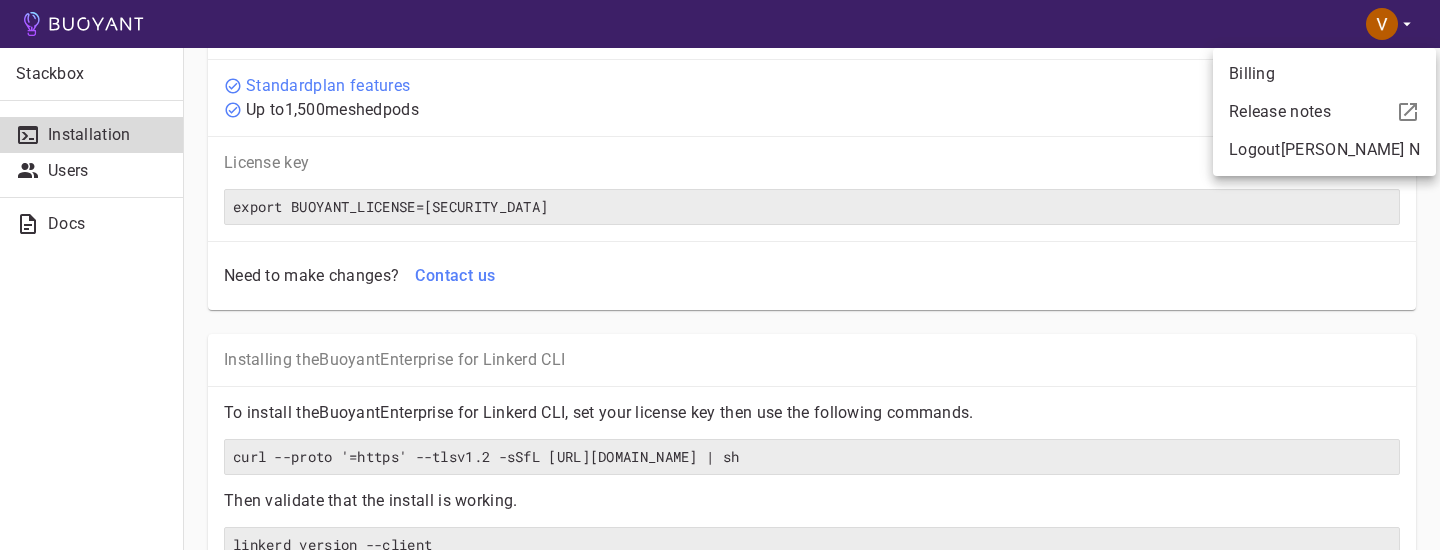 click on "Billing" at bounding box center [1324, 74] 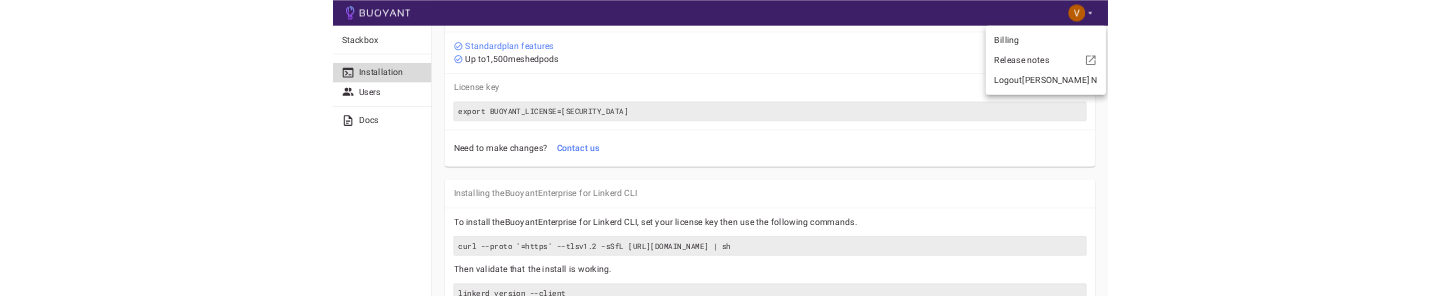 scroll, scrollTop: 0, scrollLeft: 0, axis: both 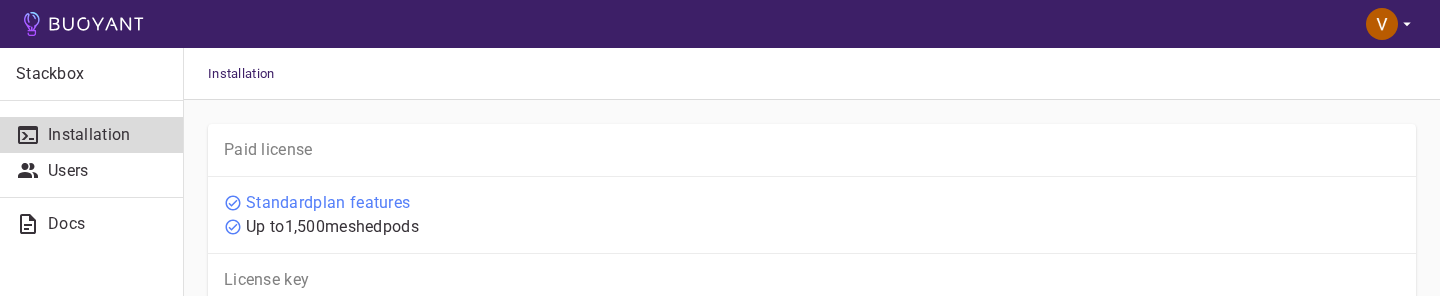 click on "Up to  1,500  meshed  pods" at bounding box center (808, 223) 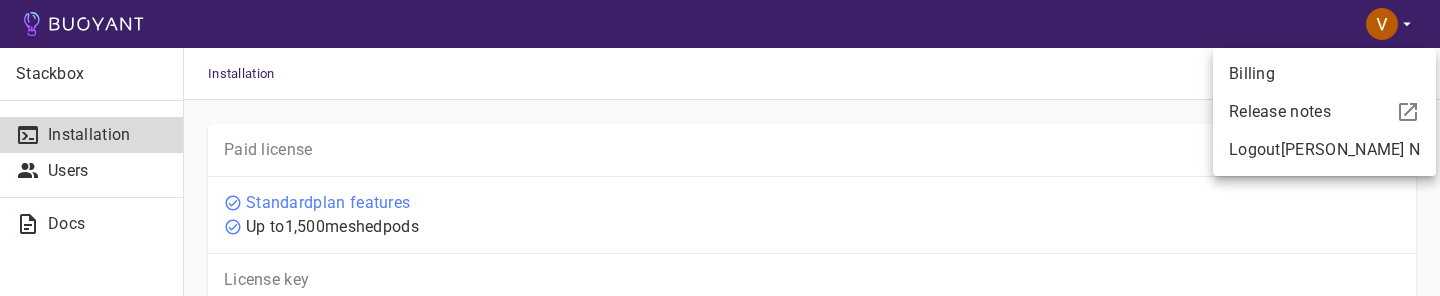 click on "Billing" at bounding box center (1324, 74) 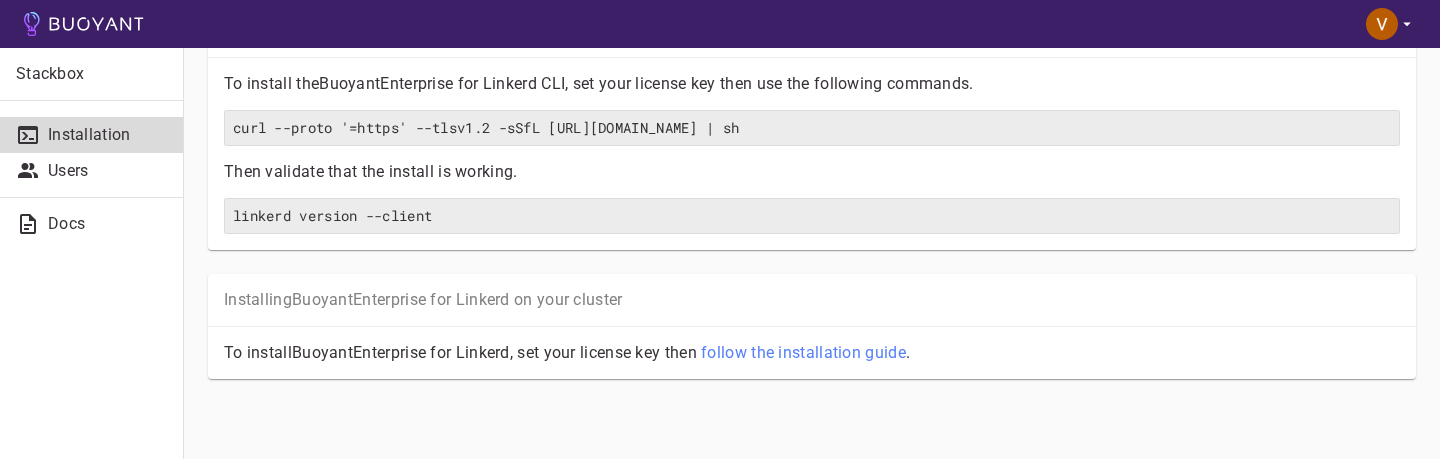 scroll, scrollTop: 0, scrollLeft: 0, axis: both 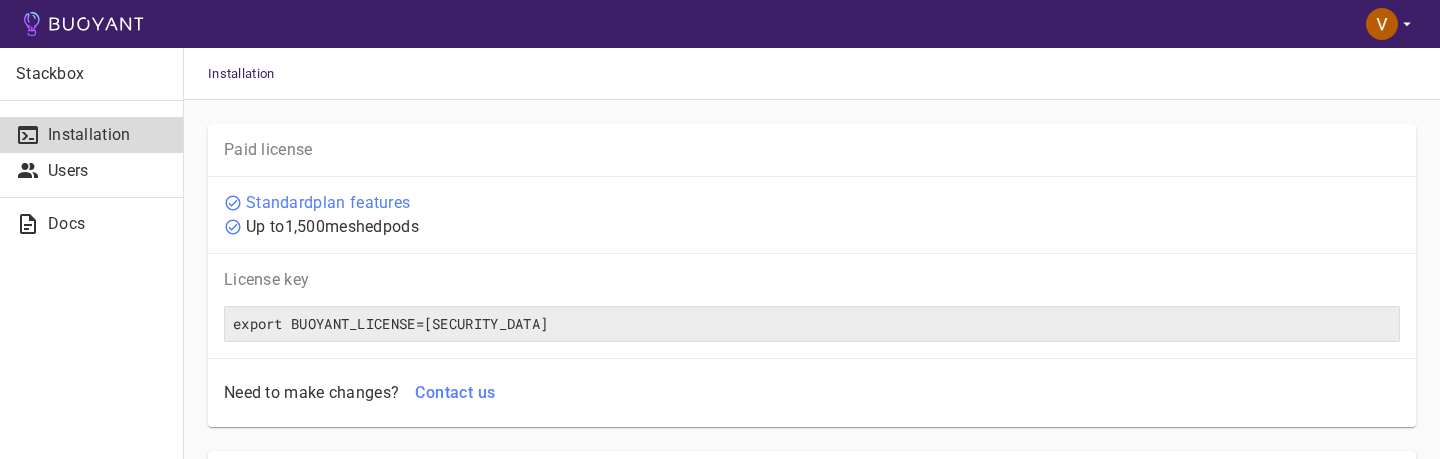 click on "Standard  plan features" at bounding box center (808, 199) 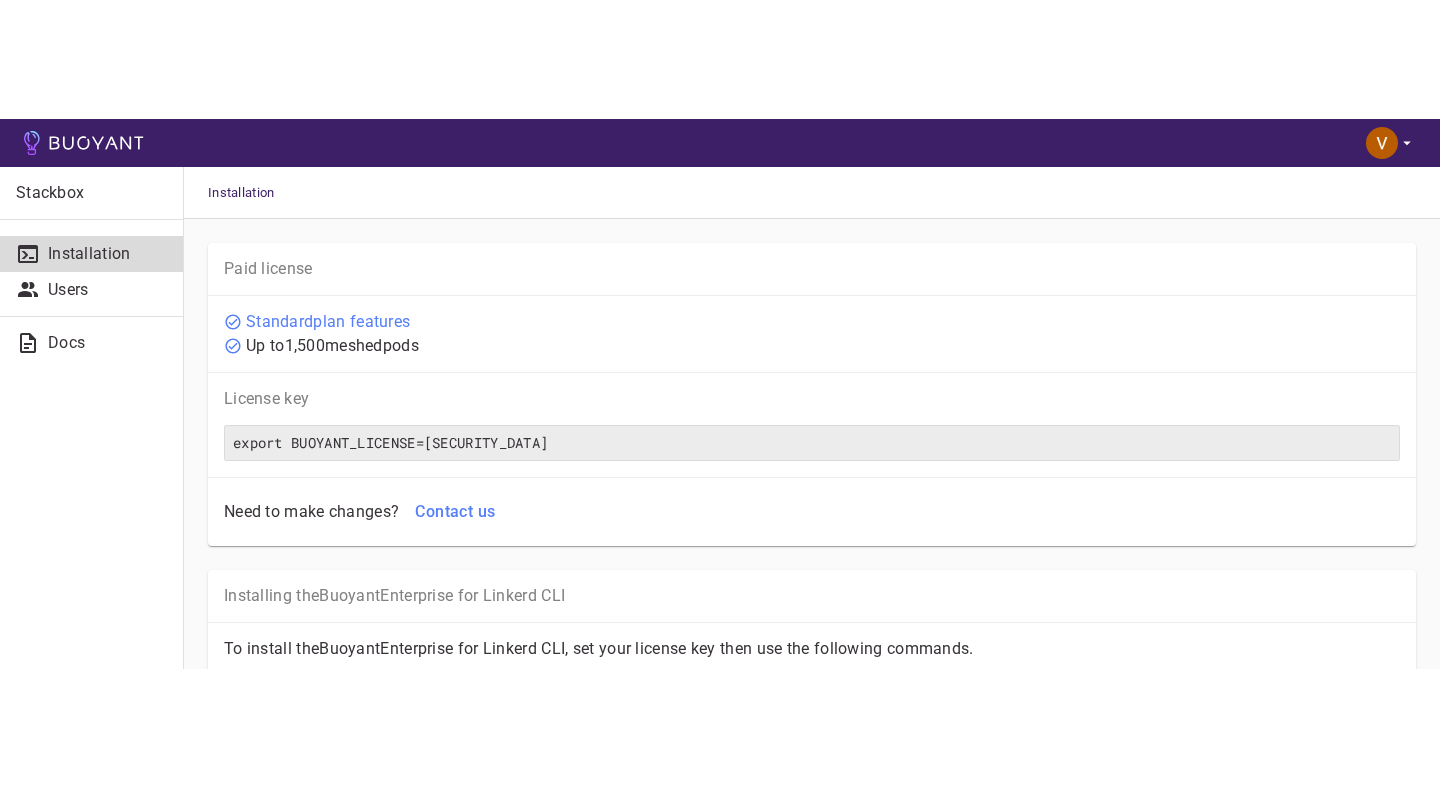 scroll, scrollTop: 0, scrollLeft: 0, axis: both 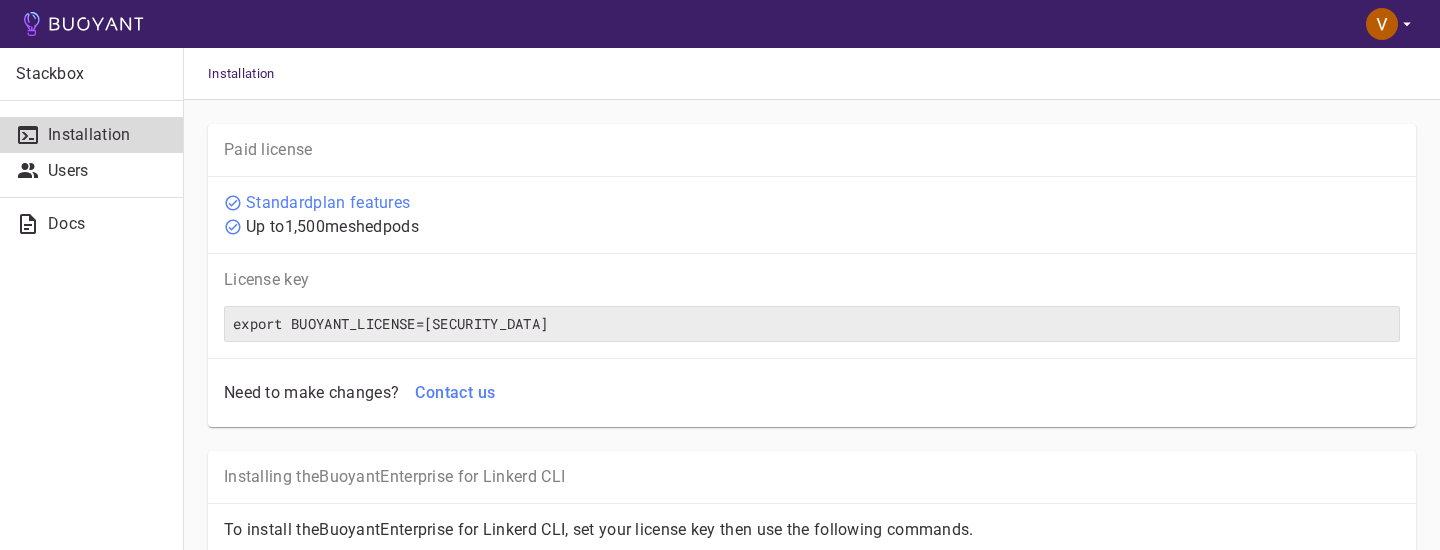 drag, startPoint x: 0, startPoint y: 0, endPoint x: 1382, endPoint y: 27, distance: 1382.2637 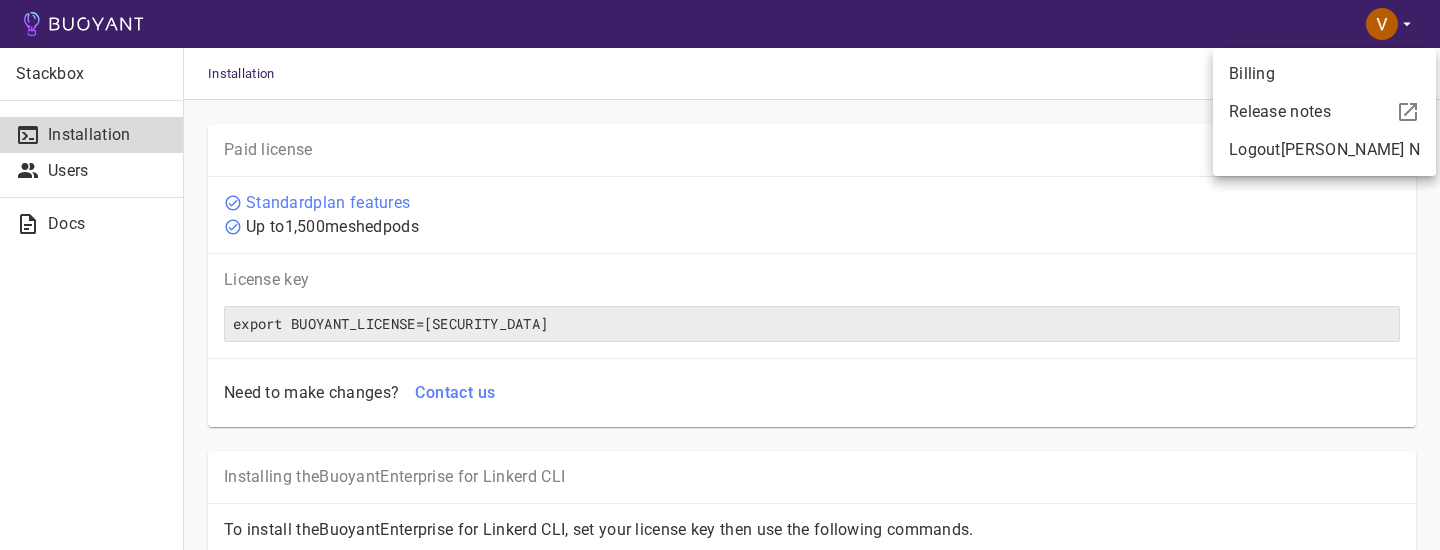click on "Billing" at bounding box center (1324, 74) 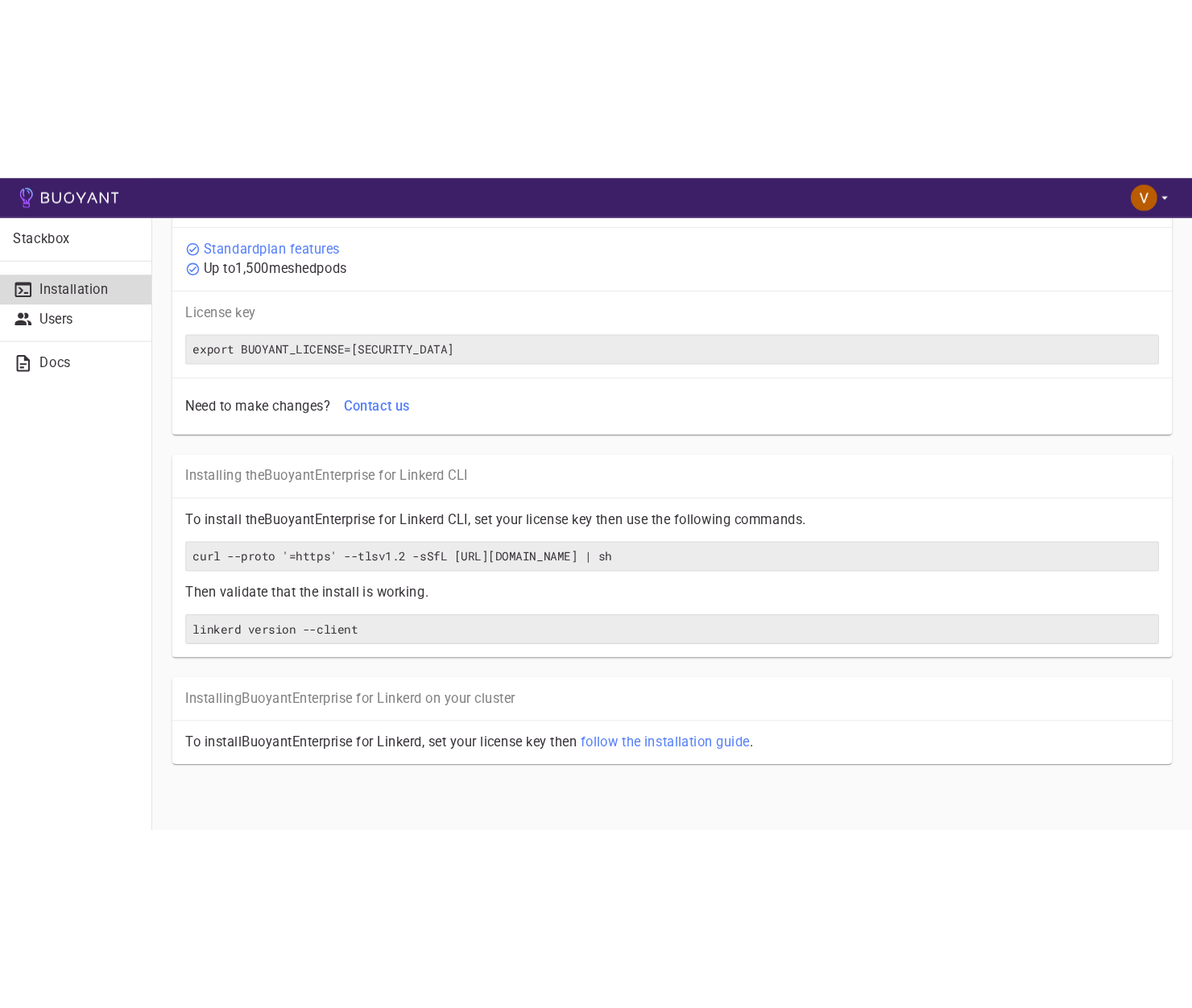 scroll, scrollTop: 0, scrollLeft: 0, axis: both 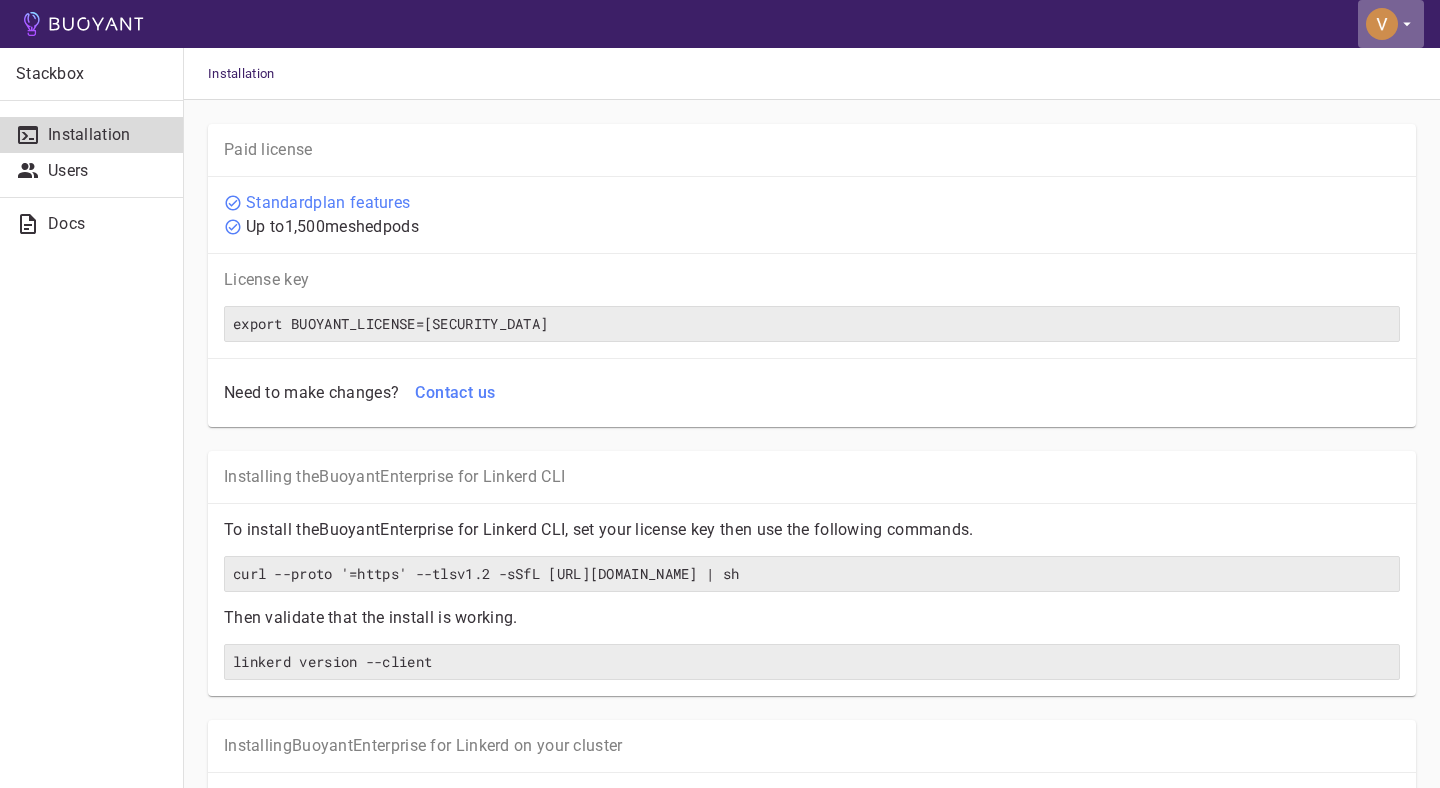 click at bounding box center [1391, 24] 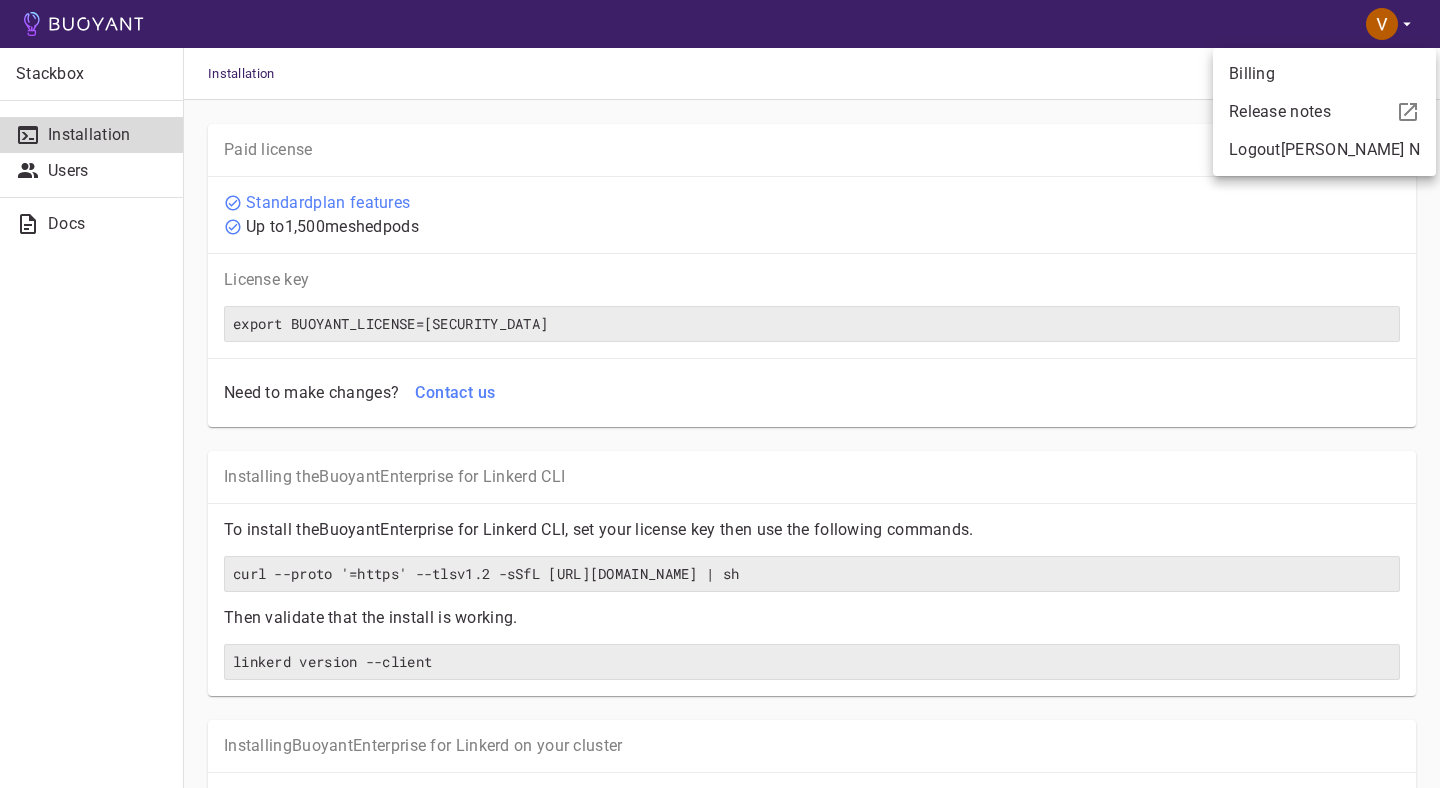 click on "Billing" at bounding box center (1324, 74) 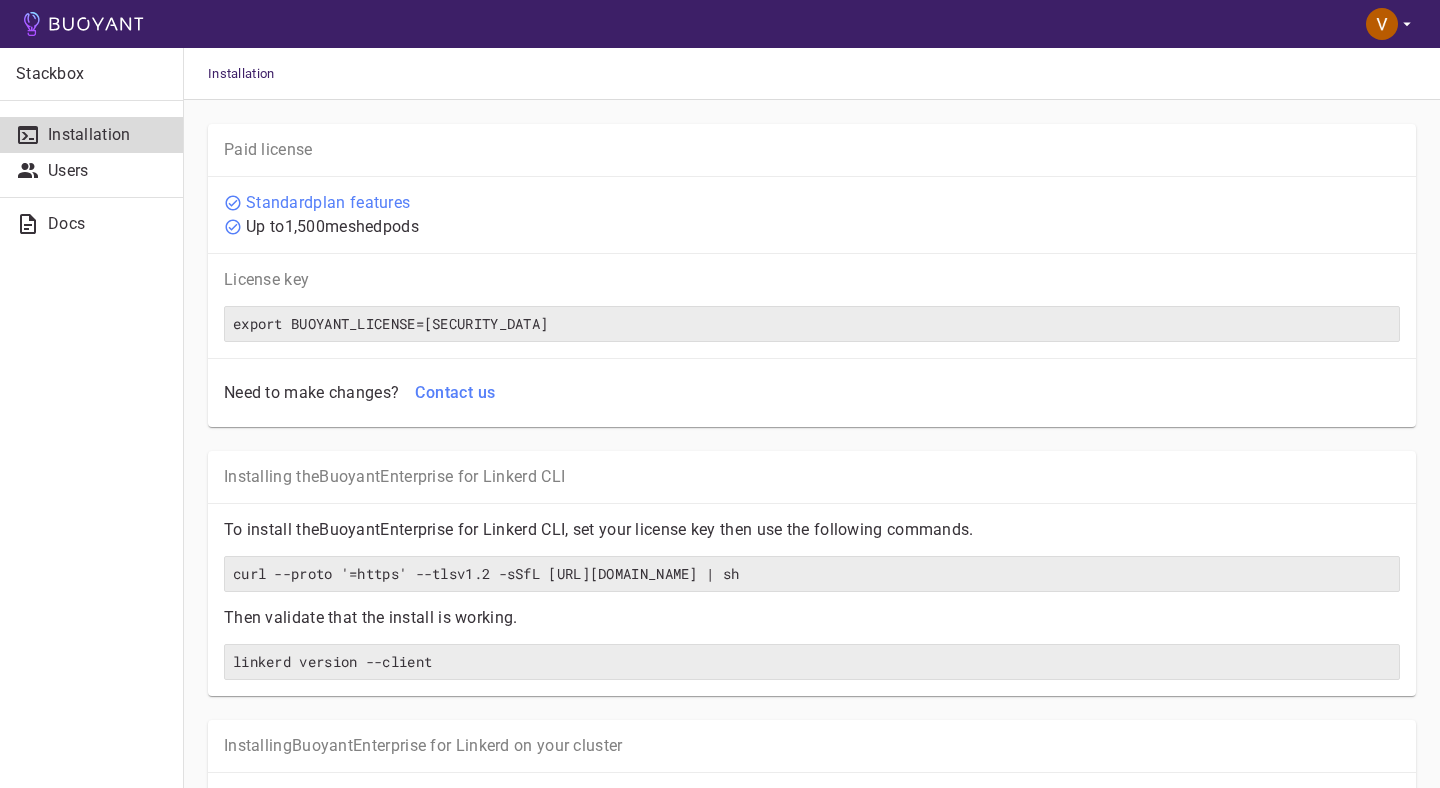 click on "Standard  plan features" at bounding box center [808, 199] 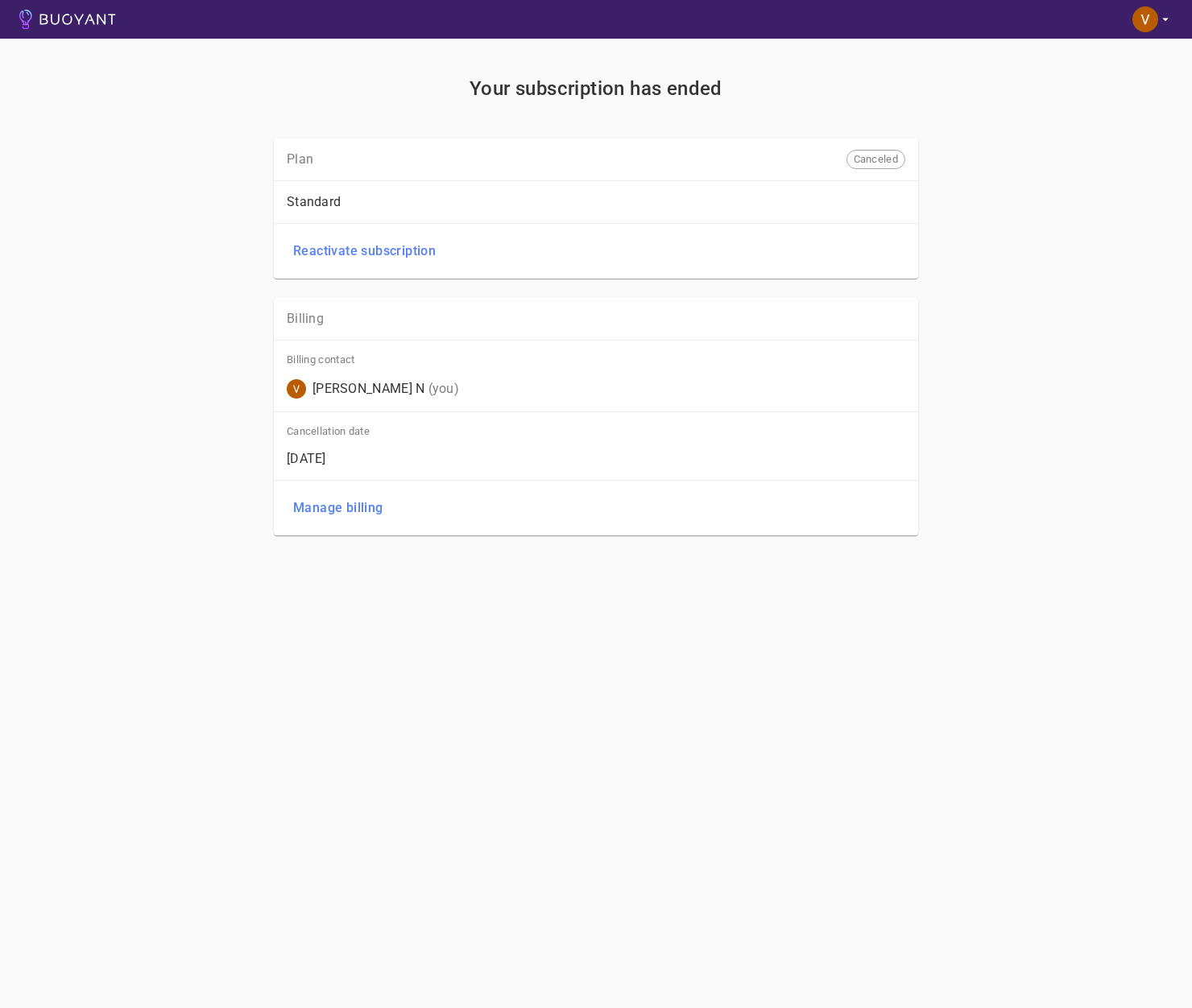 scroll, scrollTop: 0, scrollLeft: 0, axis: both 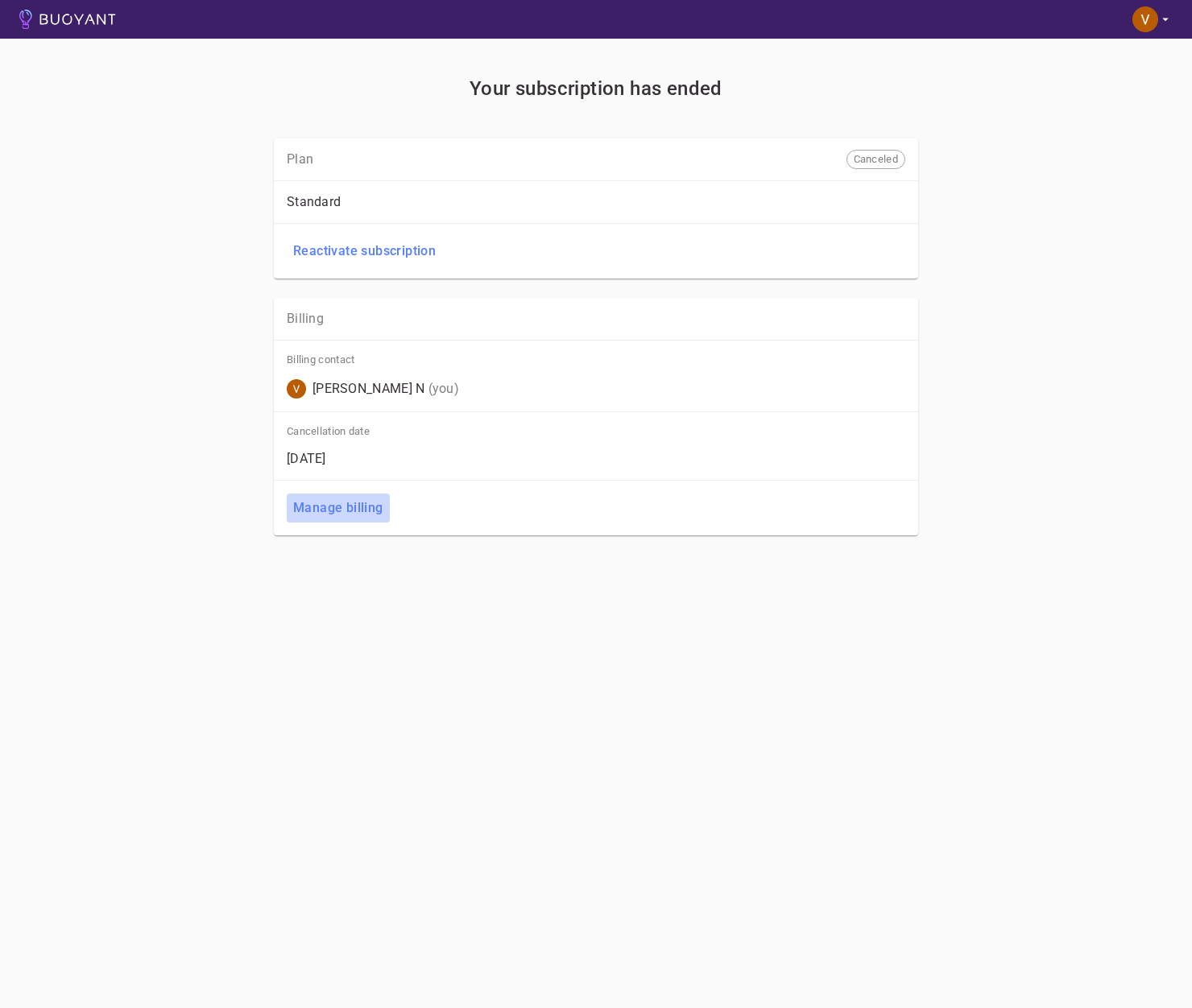 click on "Manage billing" at bounding box center (338, 508) 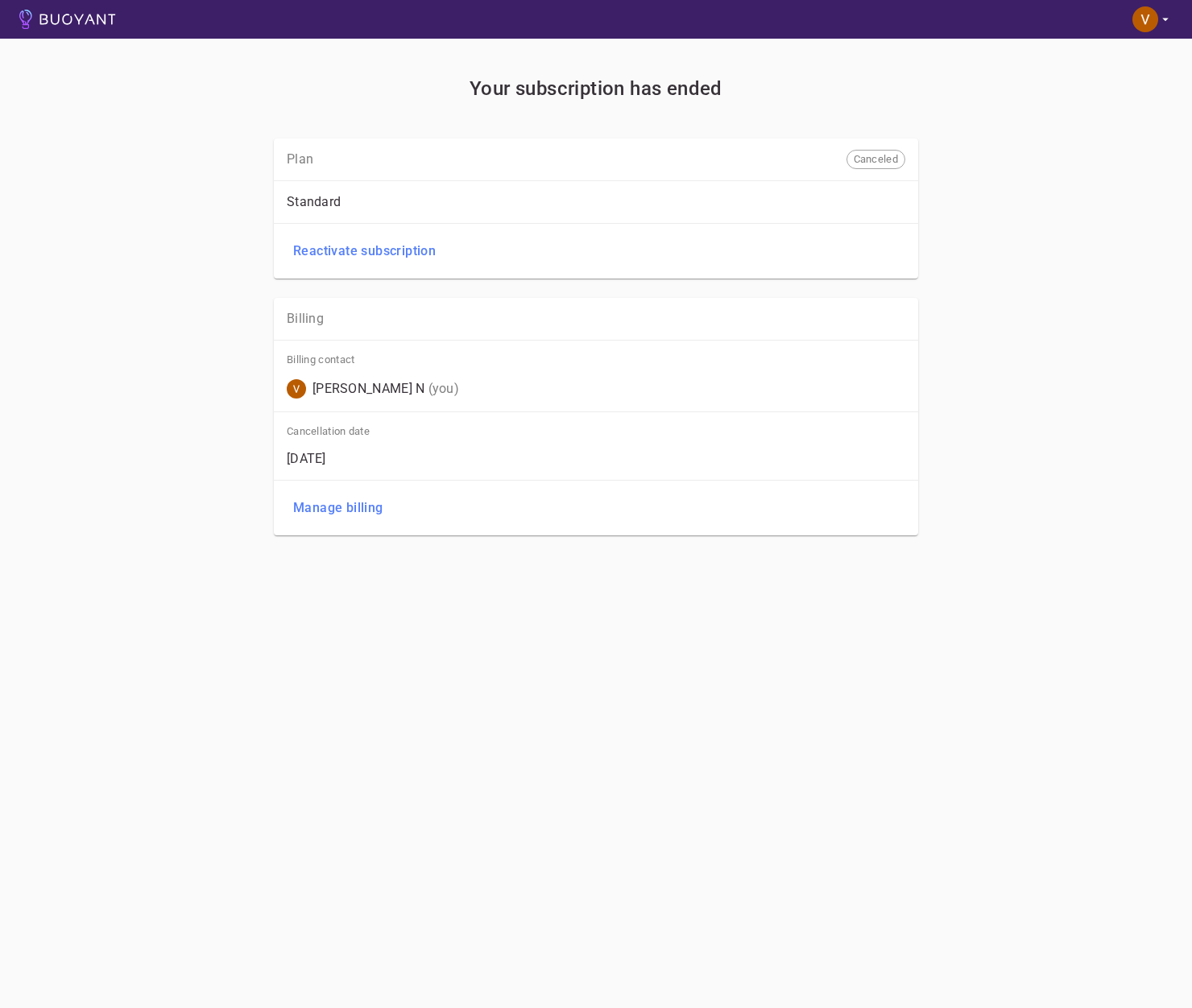 click on "Reactivate subscription" at bounding box center (593, 248) 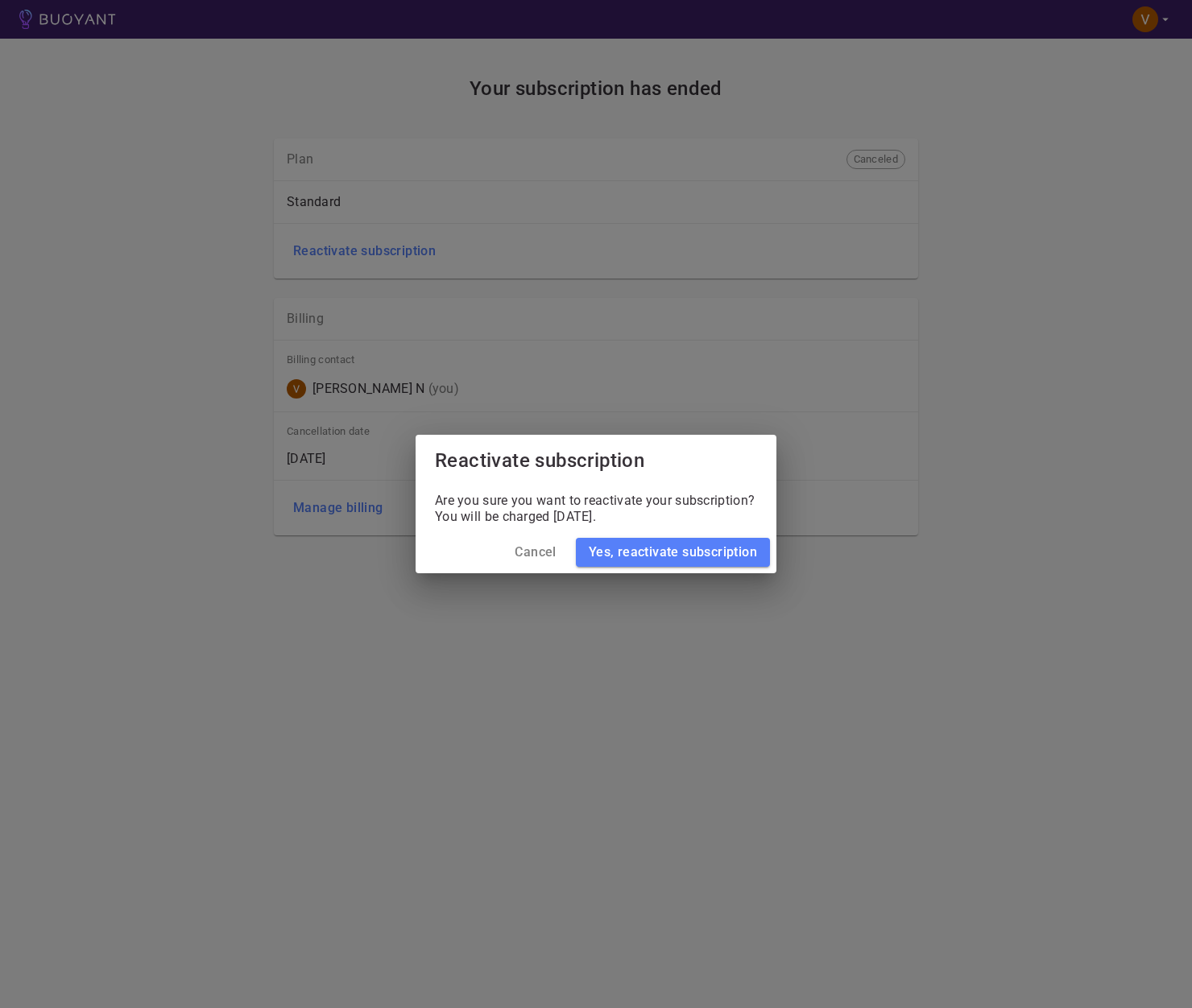 click on "Are you sure you want to reactivate your subscription?   You will be charged today." at bounding box center [596, 506] 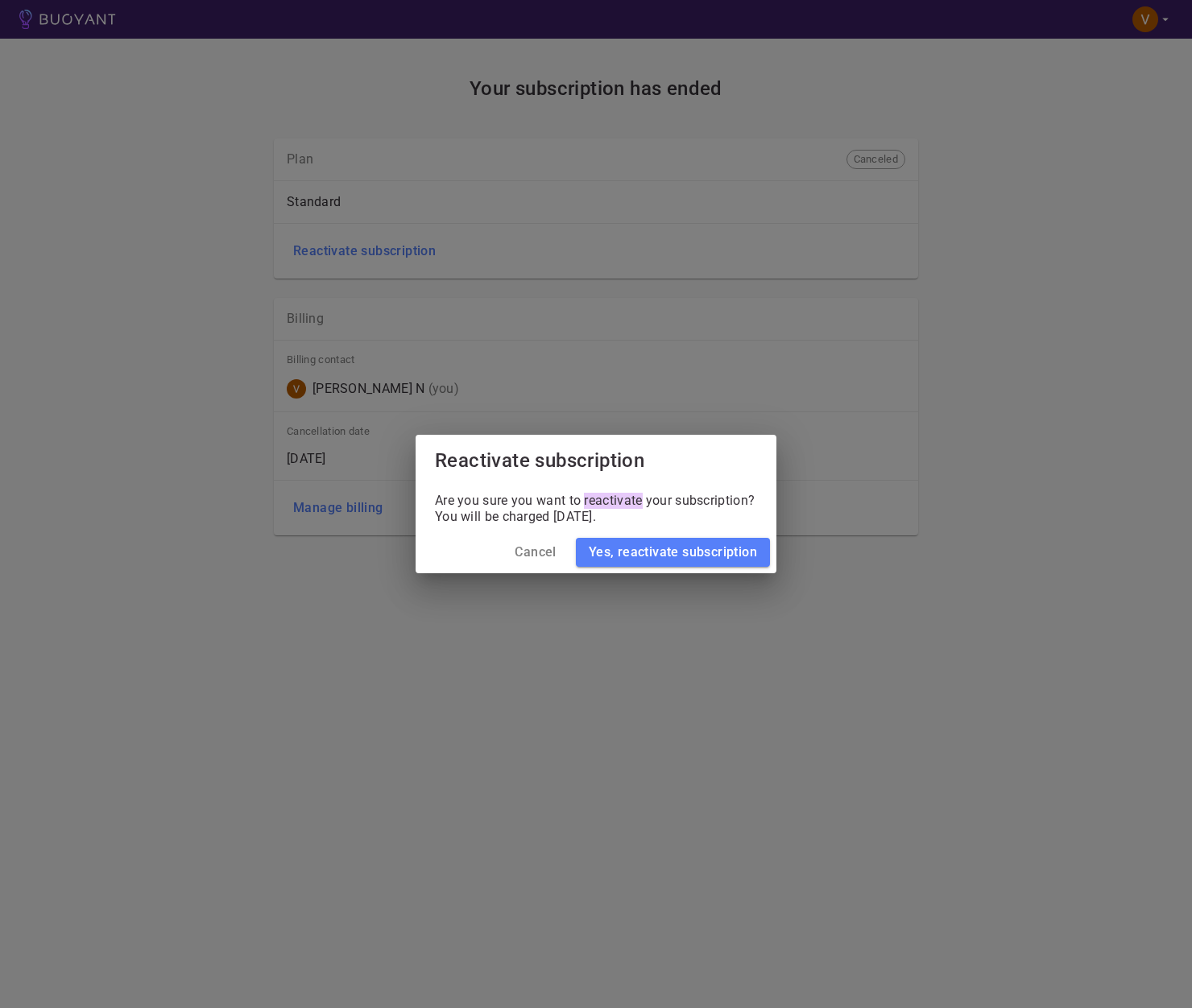 click on "Are you sure you want to reactivate your subscription?   You will be charged today." at bounding box center (596, 506) 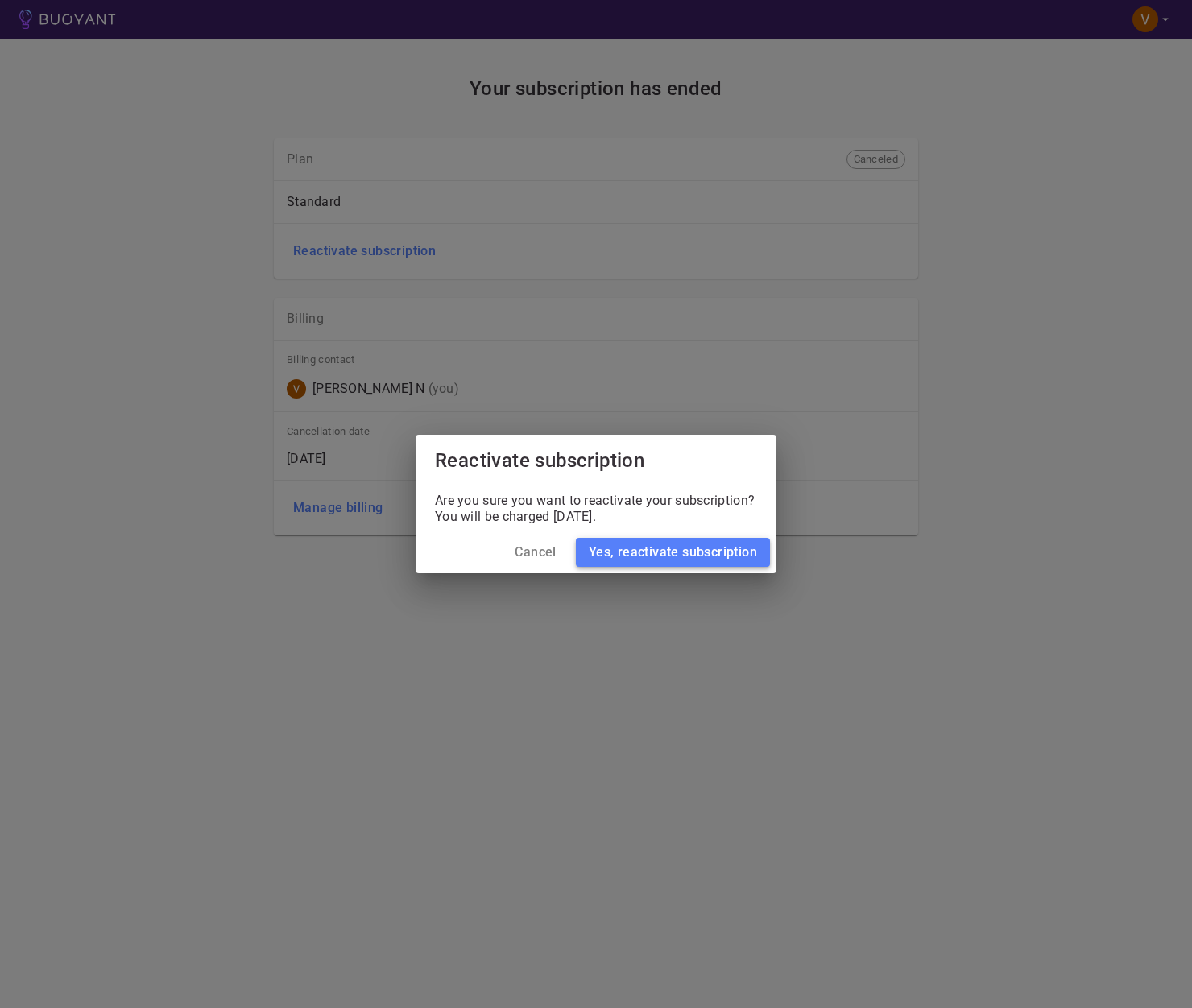 click on "Yes, reactivate subscription" at bounding box center (673, 552) 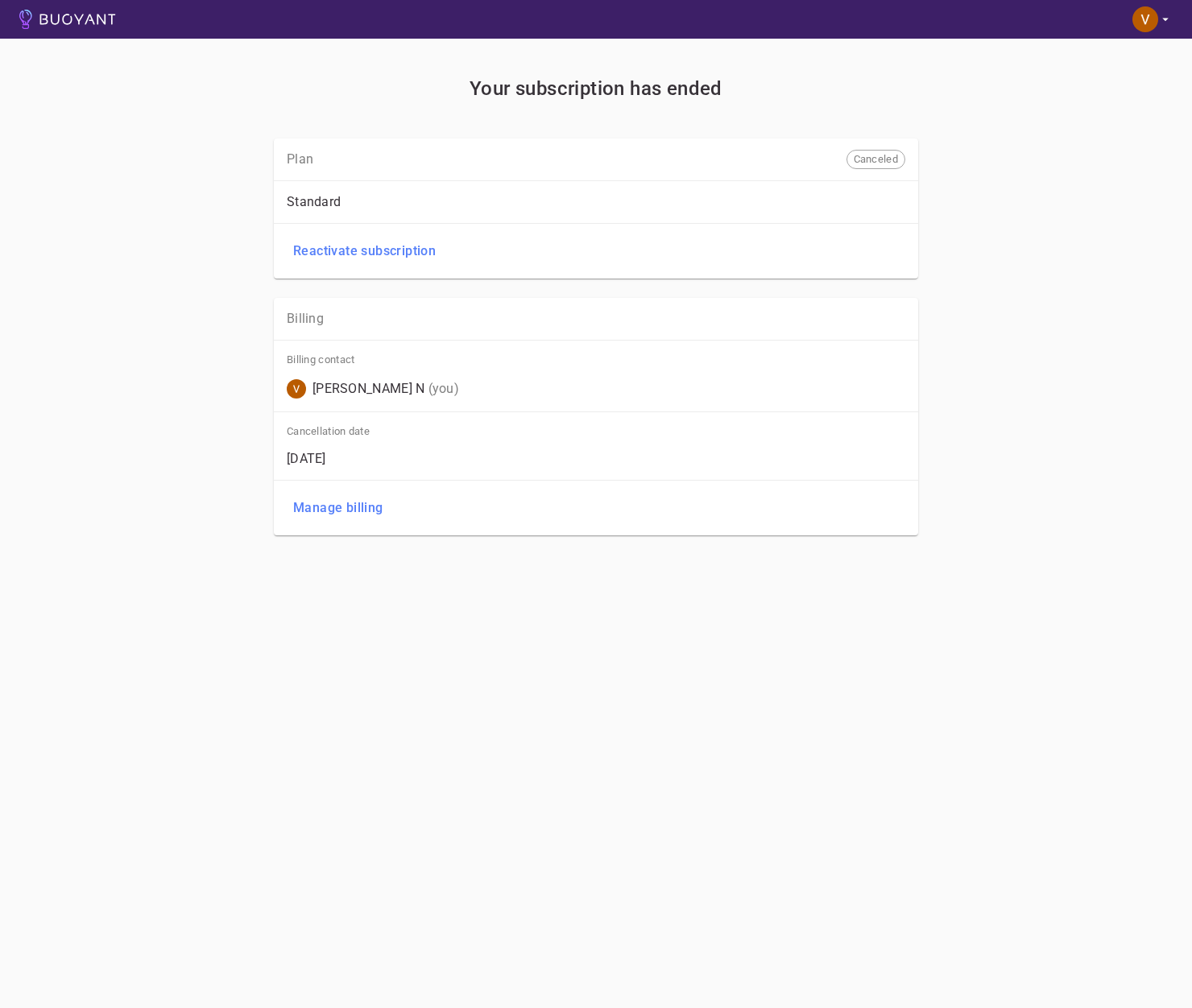 scroll, scrollTop: 0, scrollLeft: 0, axis: both 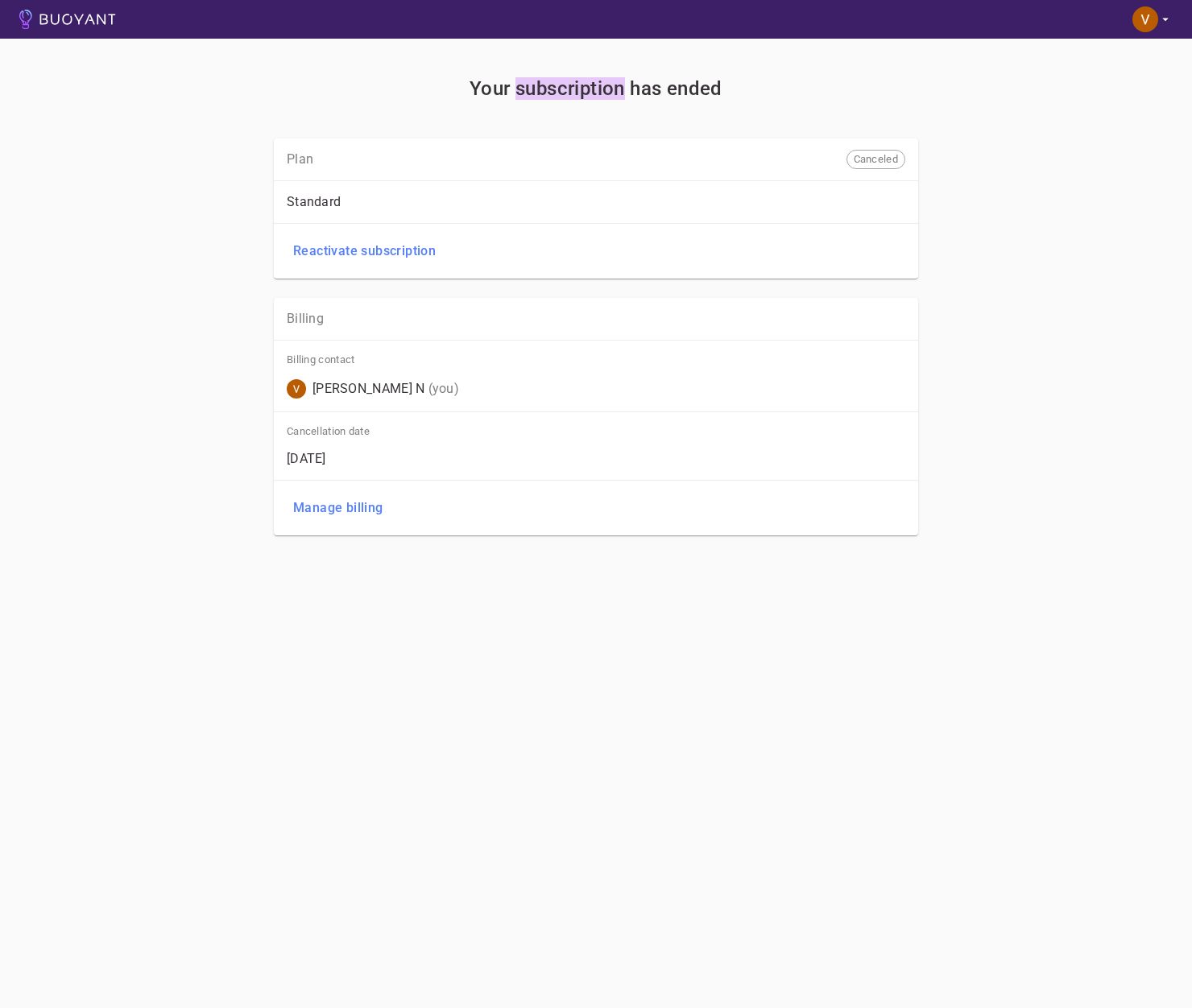 click on "Your subscription has ended" at bounding box center (596, 89) 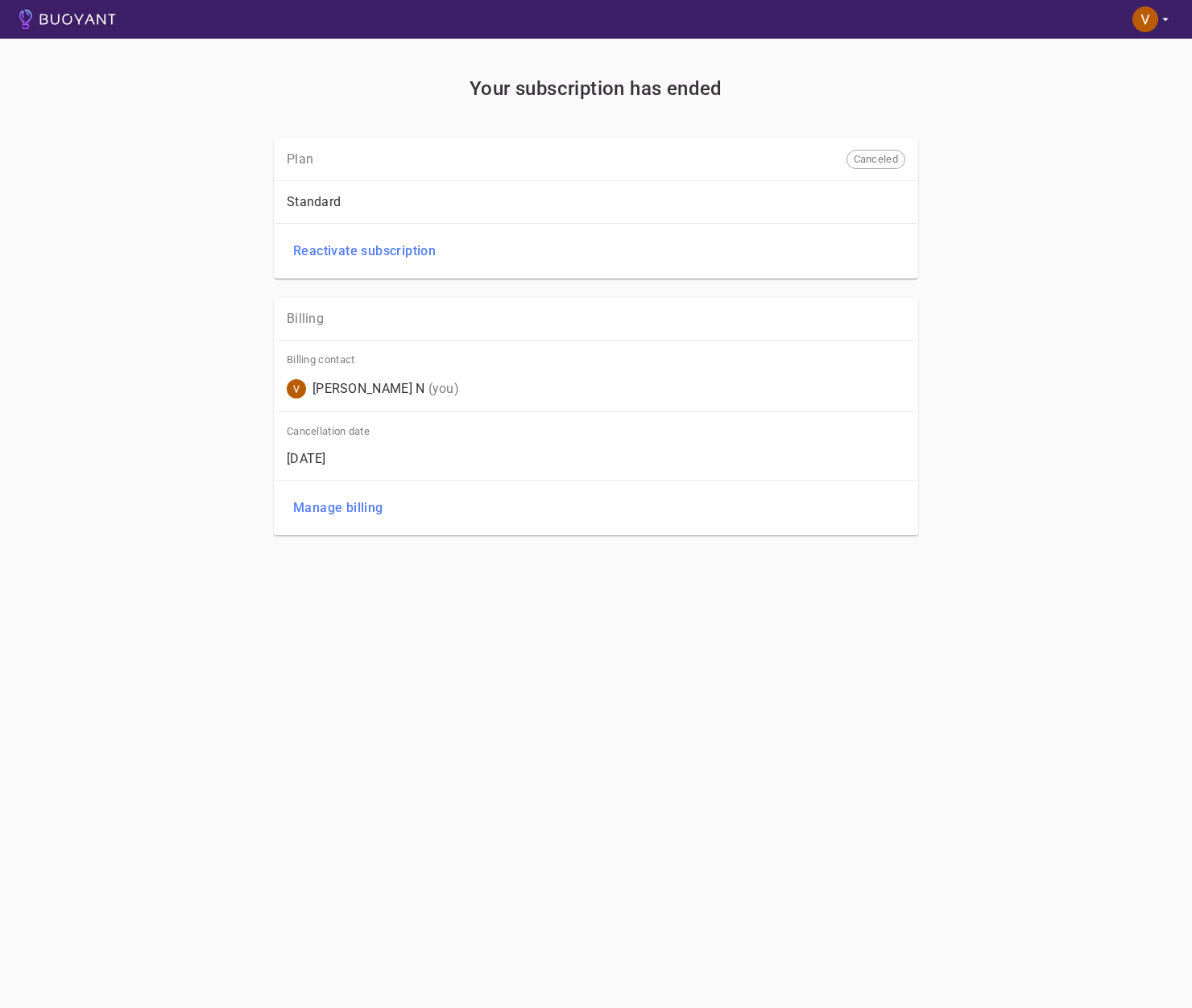 click on "Your subscription has ended" at bounding box center [596, 89] 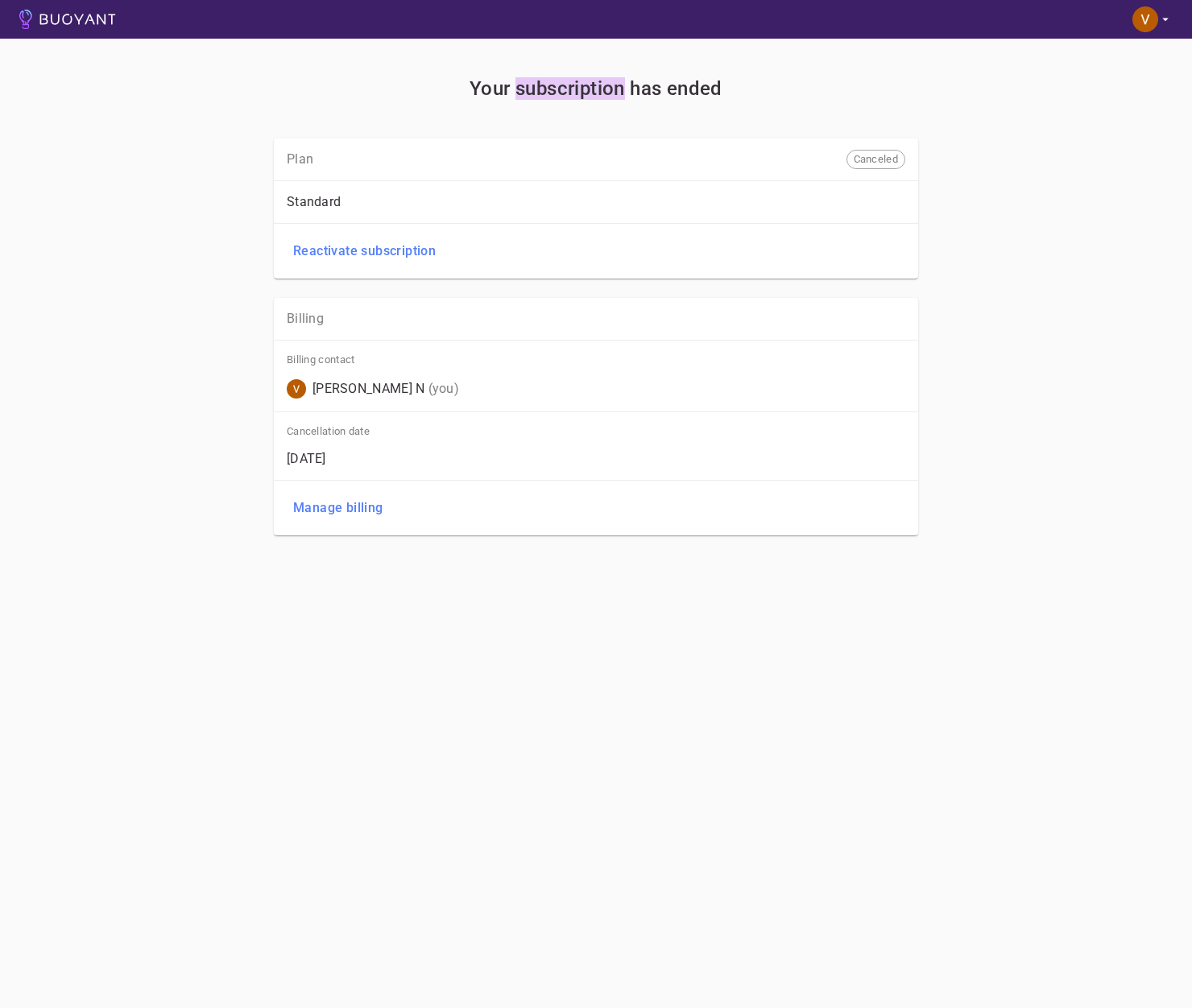click on "Your subscription has ended" at bounding box center [596, 89] 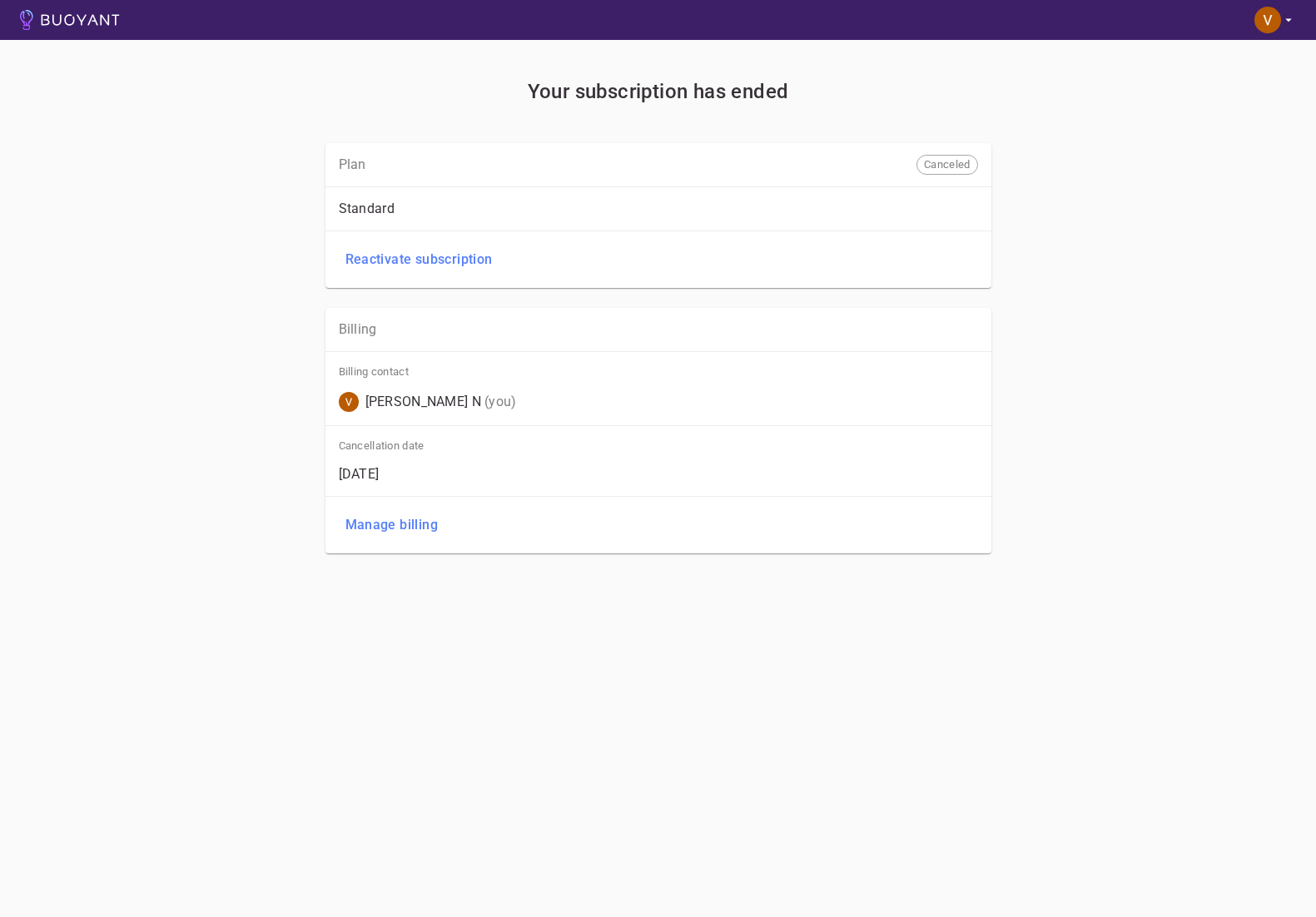 scroll, scrollTop: 0, scrollLeft: 0, axis: both 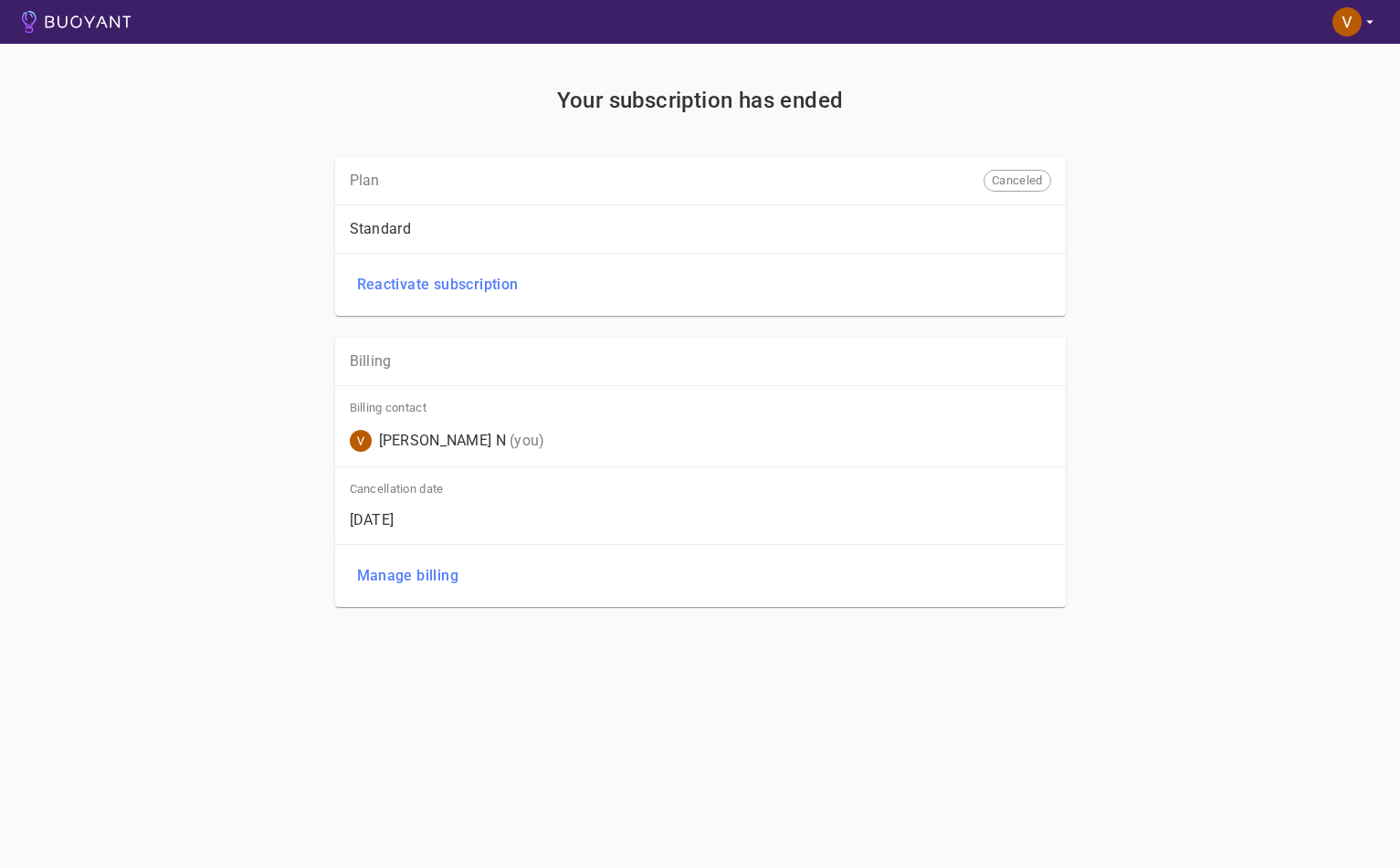 click on "Reactivate subscription" at bounding box center [697, 281] 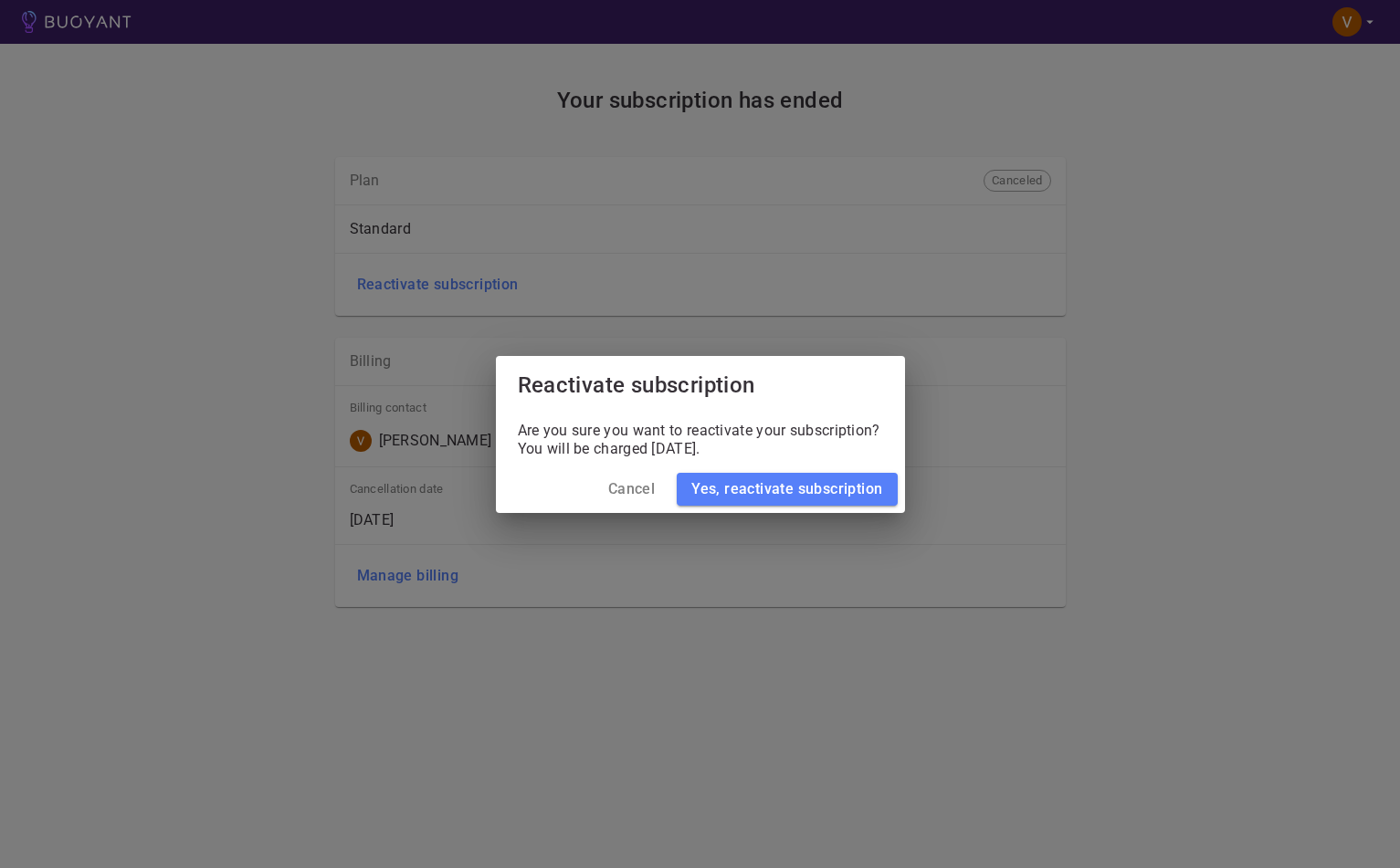 click on "Are you sure you want to reactivate your subscription?   You will be charged today." at bounding box center [700, 436] 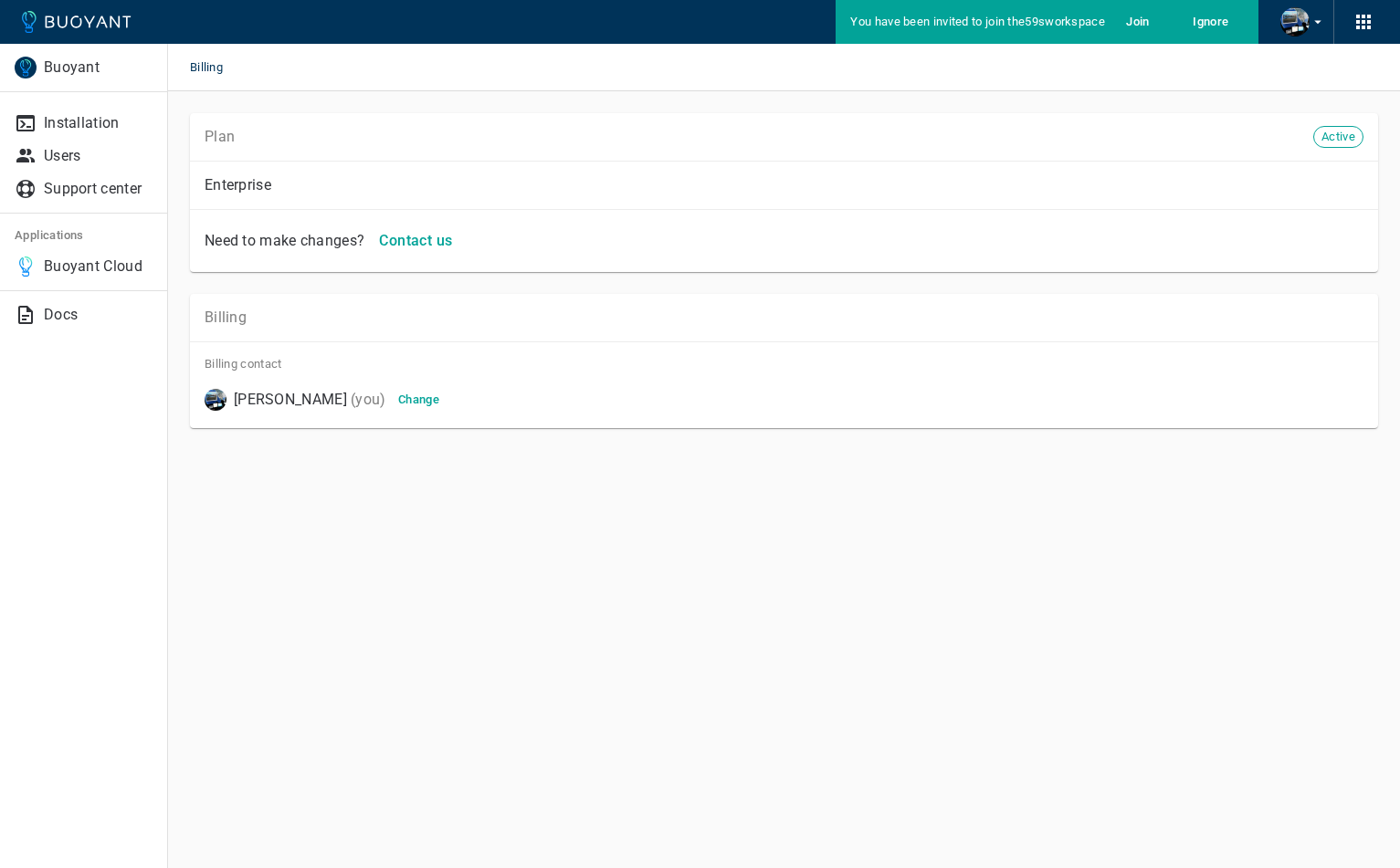 scroll, scrollTop: 0, scrollLeft: 0, axis: both 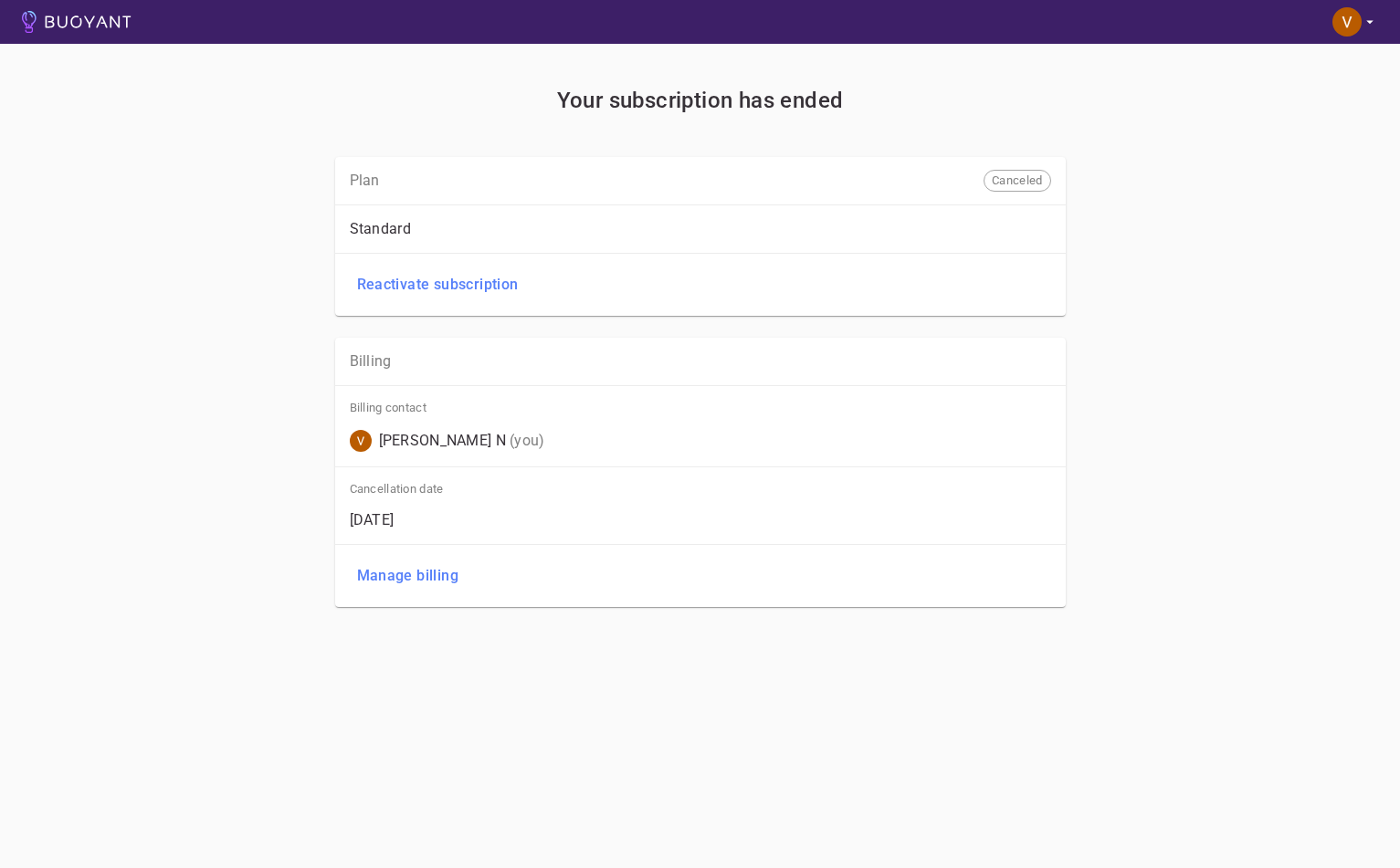 click on "Your subscription has ended Plan Canceled Standard Reactivate subscription Billing Billing contact [PERSON_NAME] N (you) Cancellation date [DATE] Manage billing" at bounding box center [700, 361] 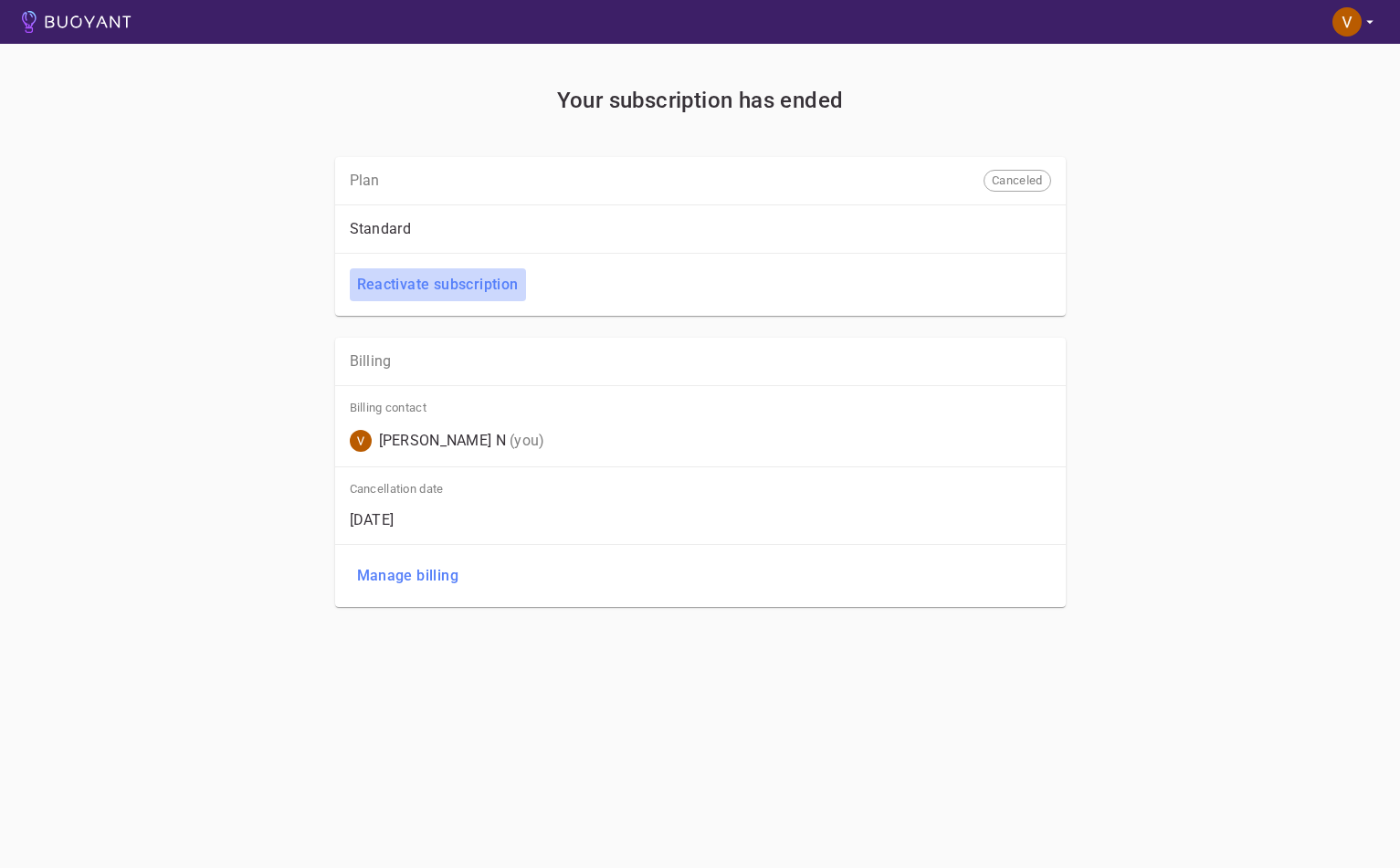 click on "Reactivate subscription" at bounding box center [437, 285] 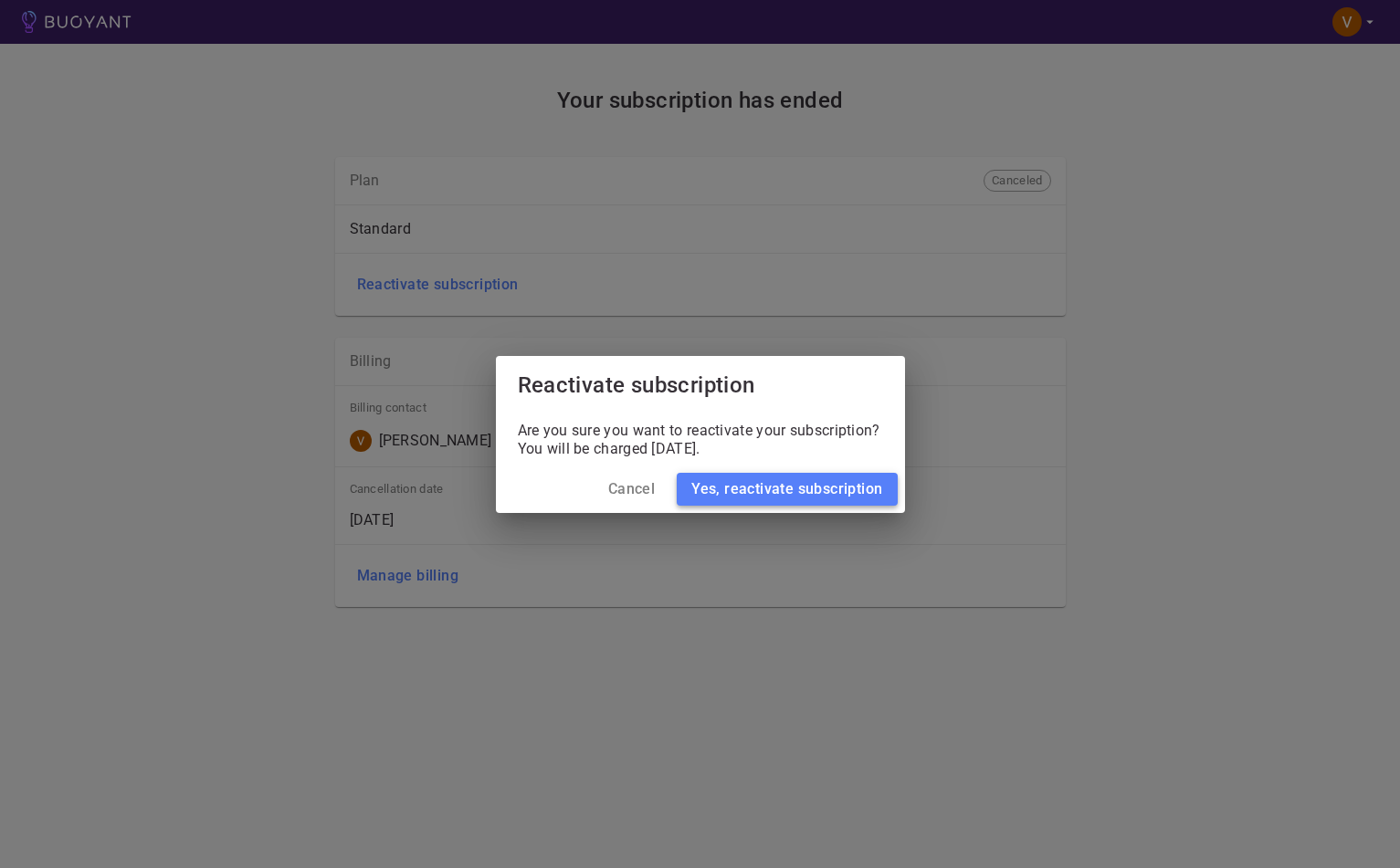 click on "Yes, reactivate subscription" at bounding box center [786, 489] 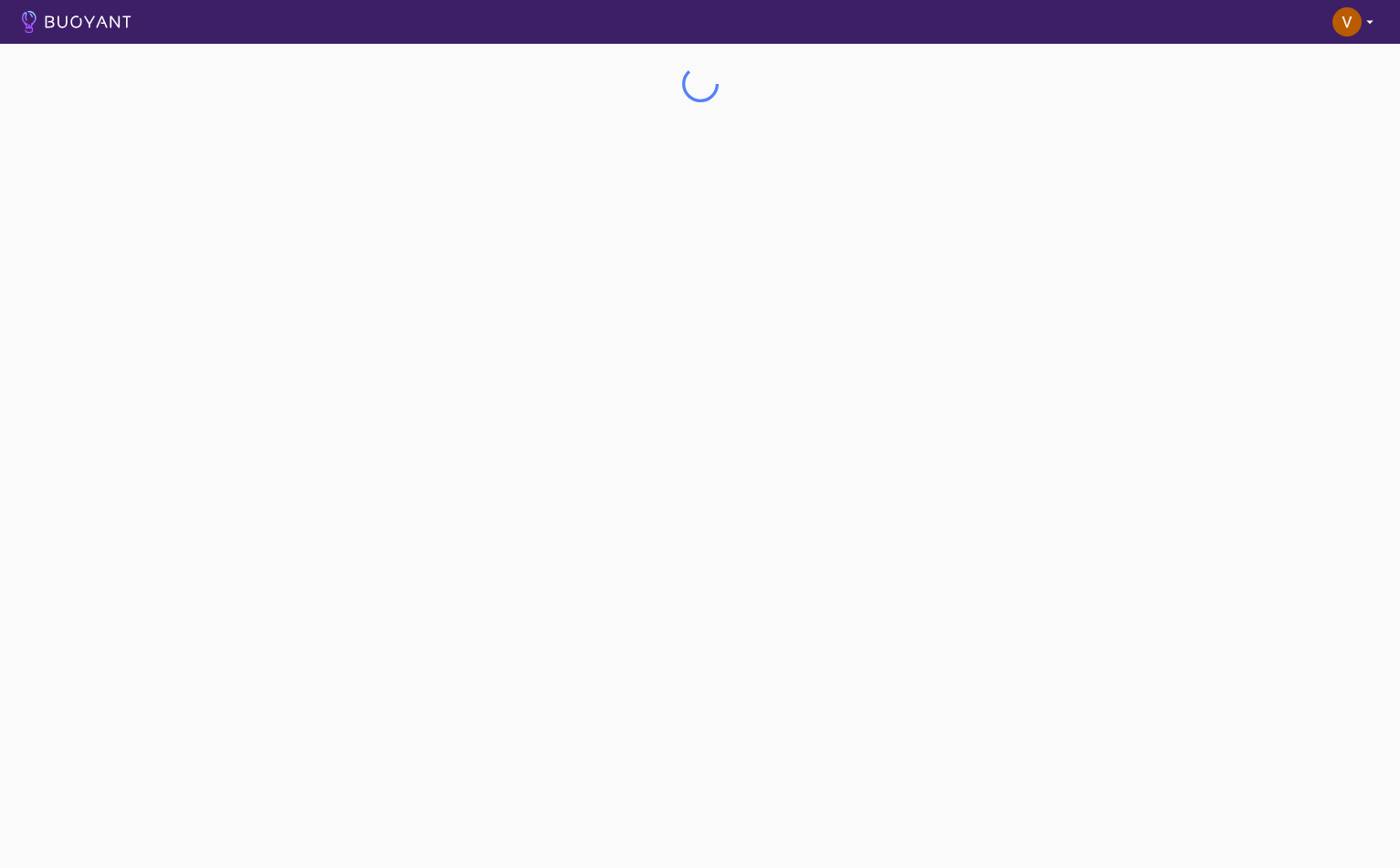 click at bounding box center [700, 434] 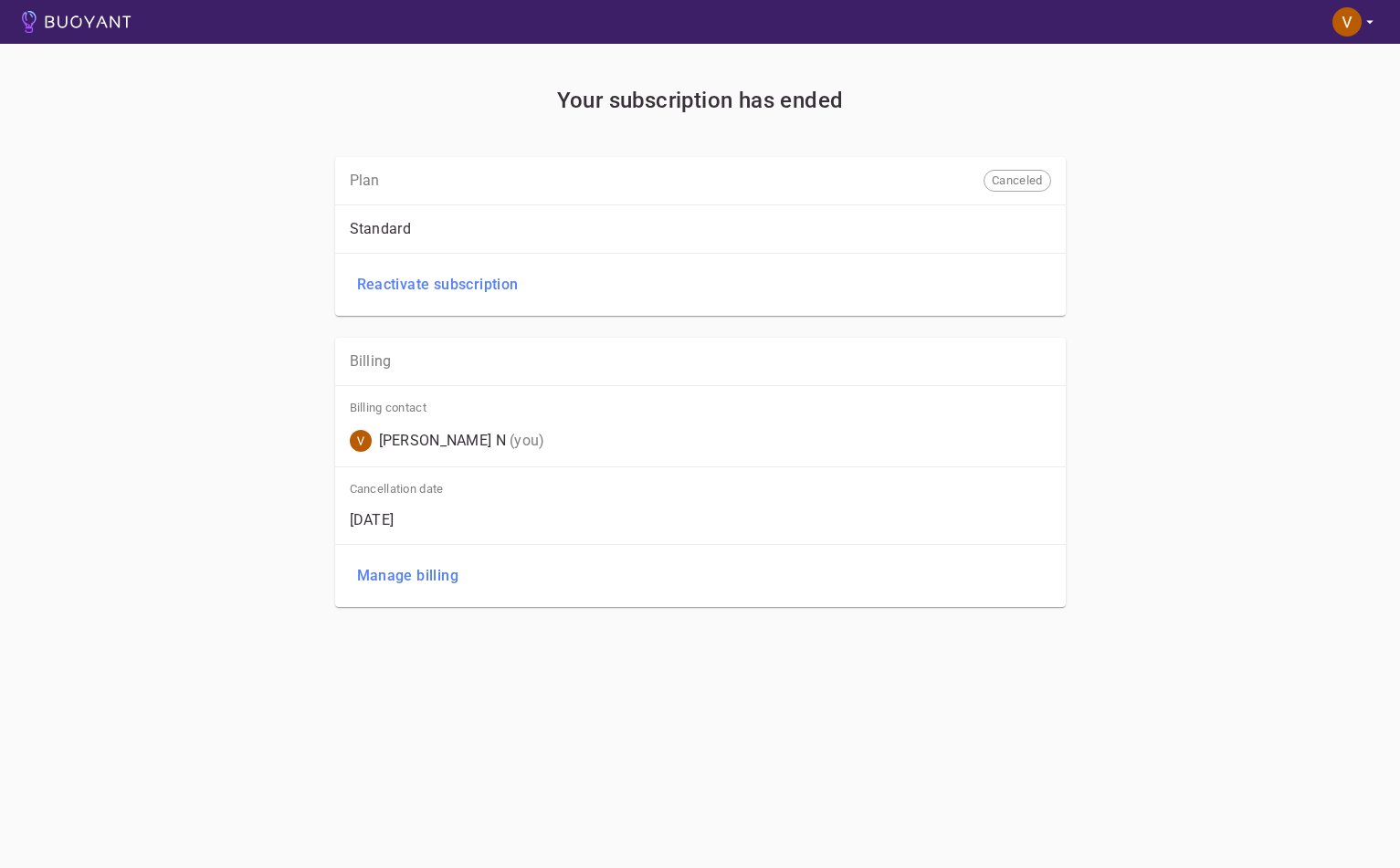 click on "Standard" at bounding box center [700, 228] 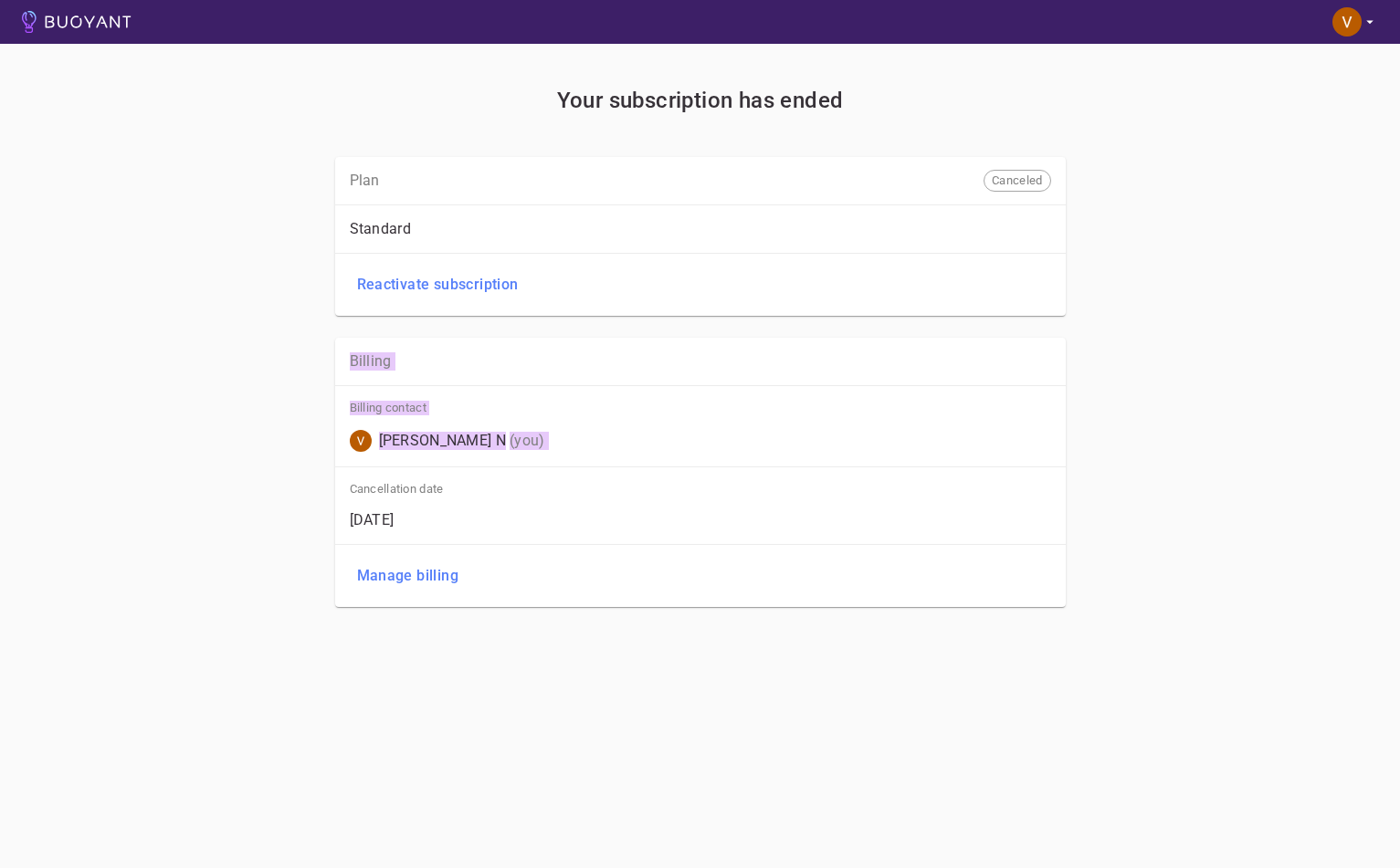 drag, startPoint x: 658, startPoint y: 454, endPoint x: 657, endPoint y: 338, distance: 116.00431 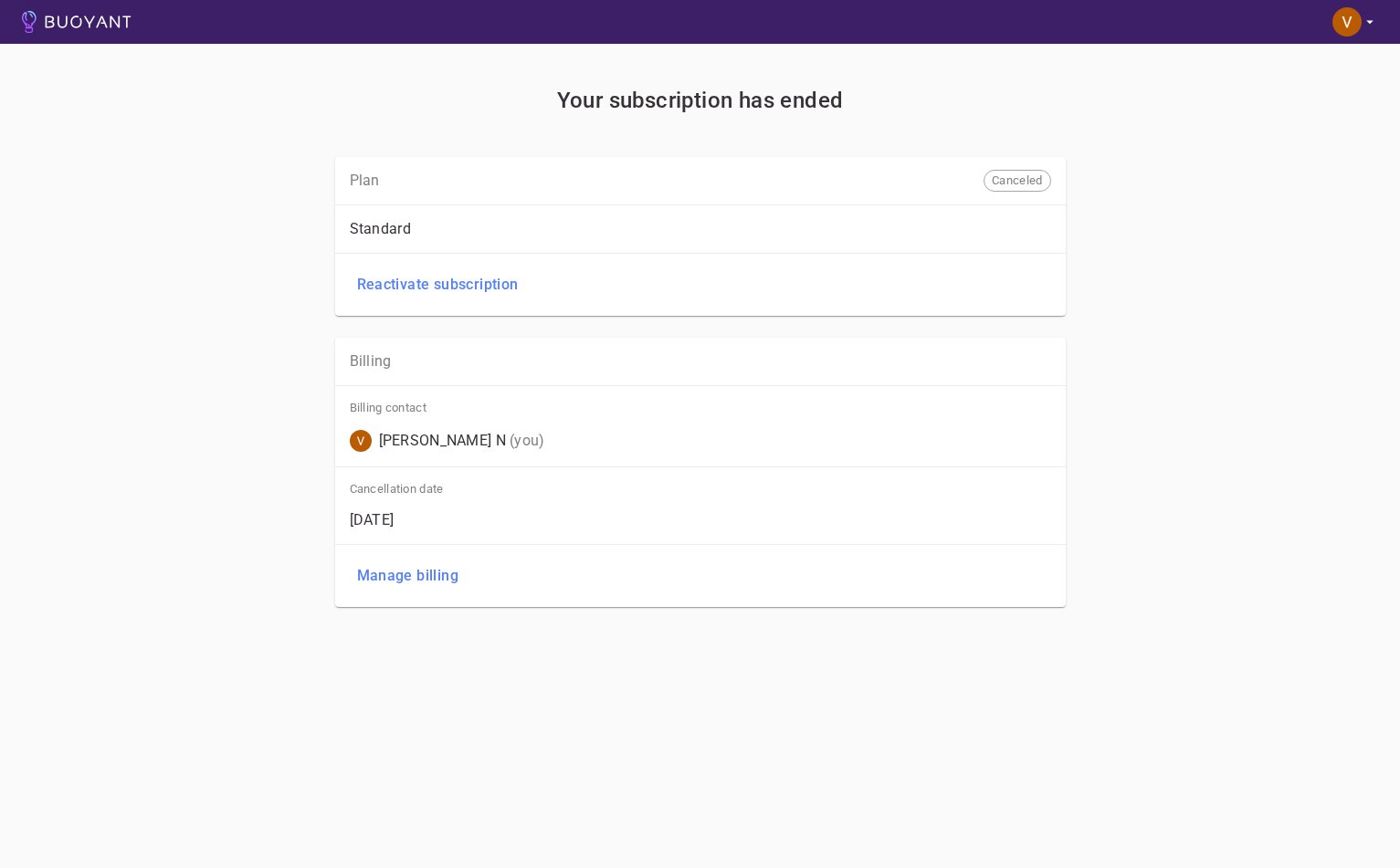 click on "Cancellation date Jul 18, 2025" at bounding box center [700, 505] 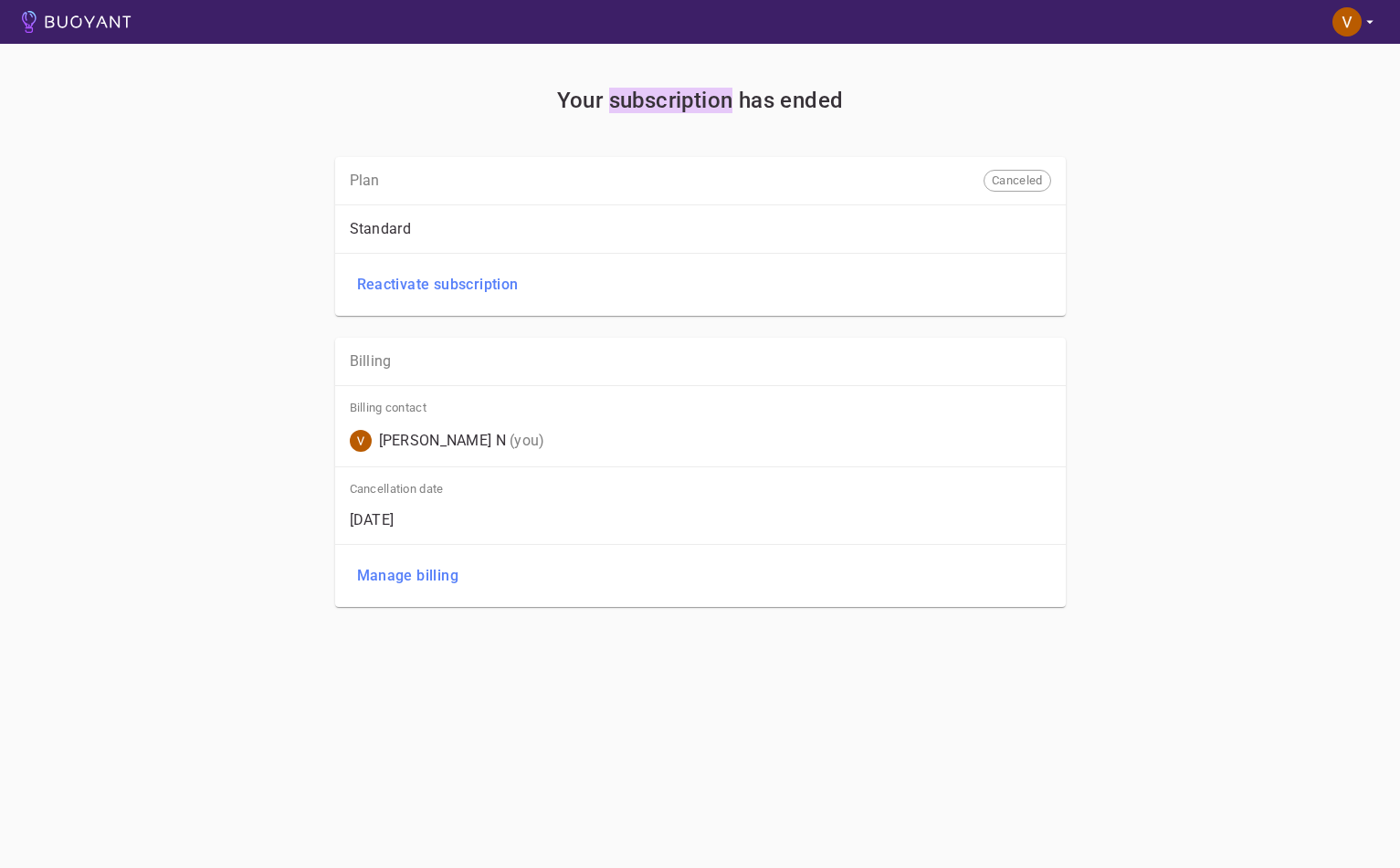 click on "Your subscription has ended" at bounding box center (700, 100) 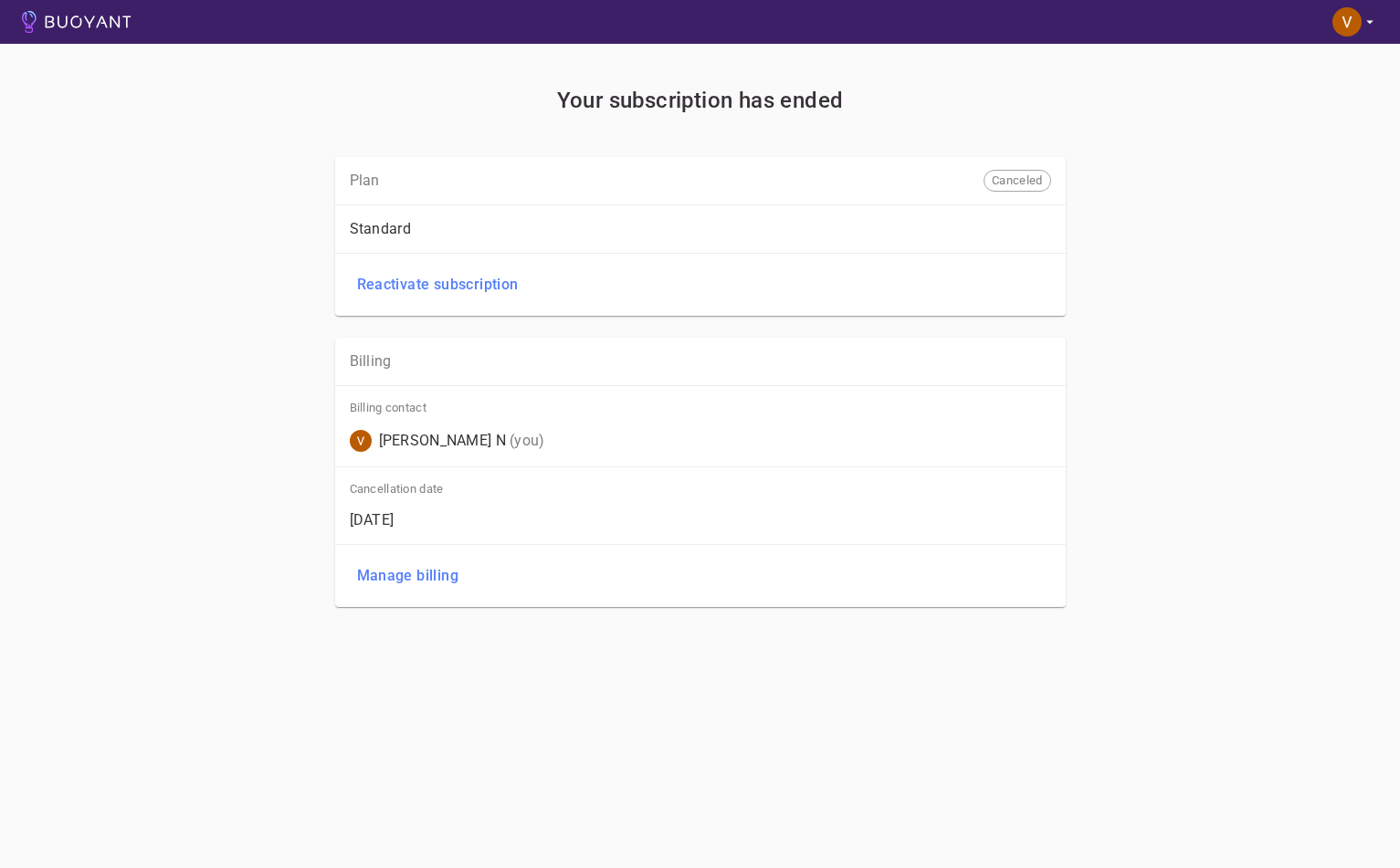 click on "Your subscription has ended Plan Canceled Standard Reactivate subscription Billing Billing contact Vikram Gowda N (you) Cancellation date Jul 18, 2025 Manage billing" at bounding box center [700, 361] 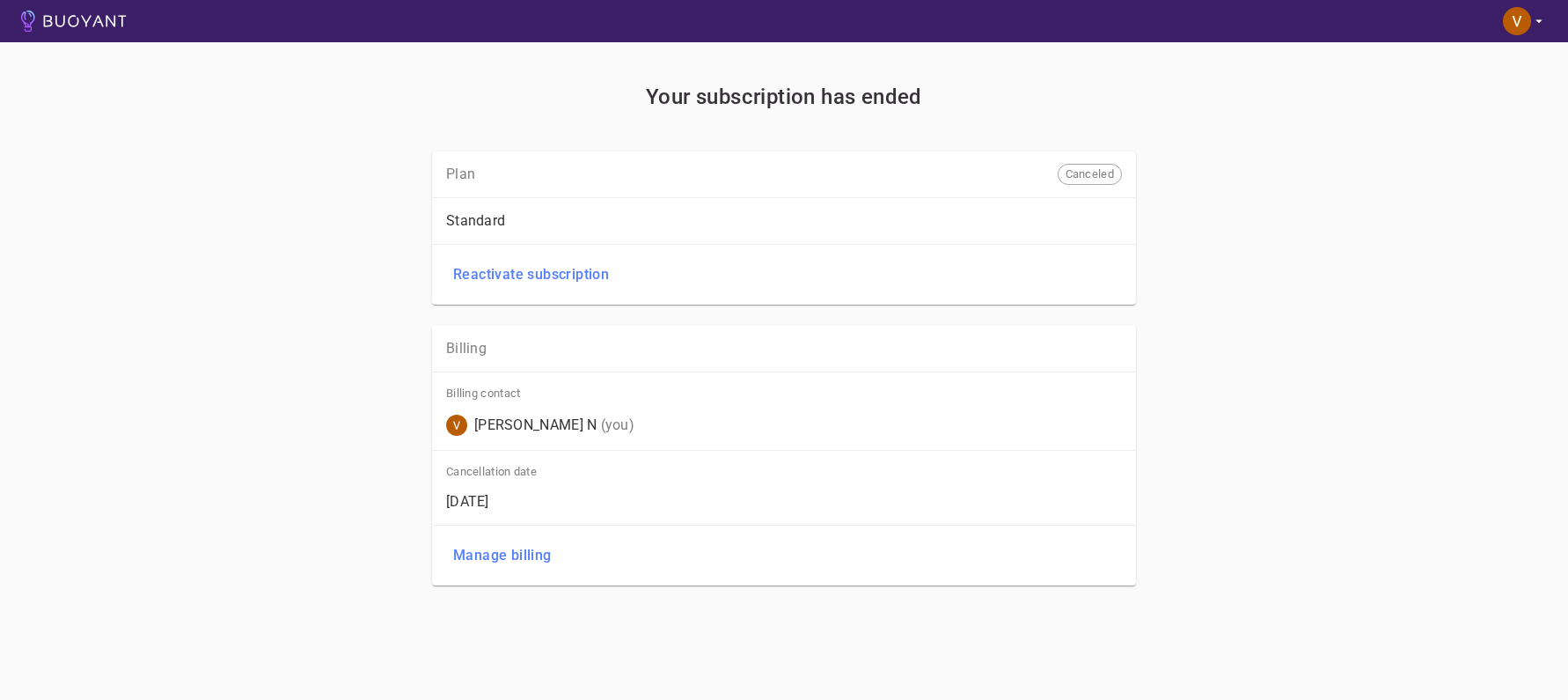 click on "Reactivate subscription" at bounding box center (531, 275) 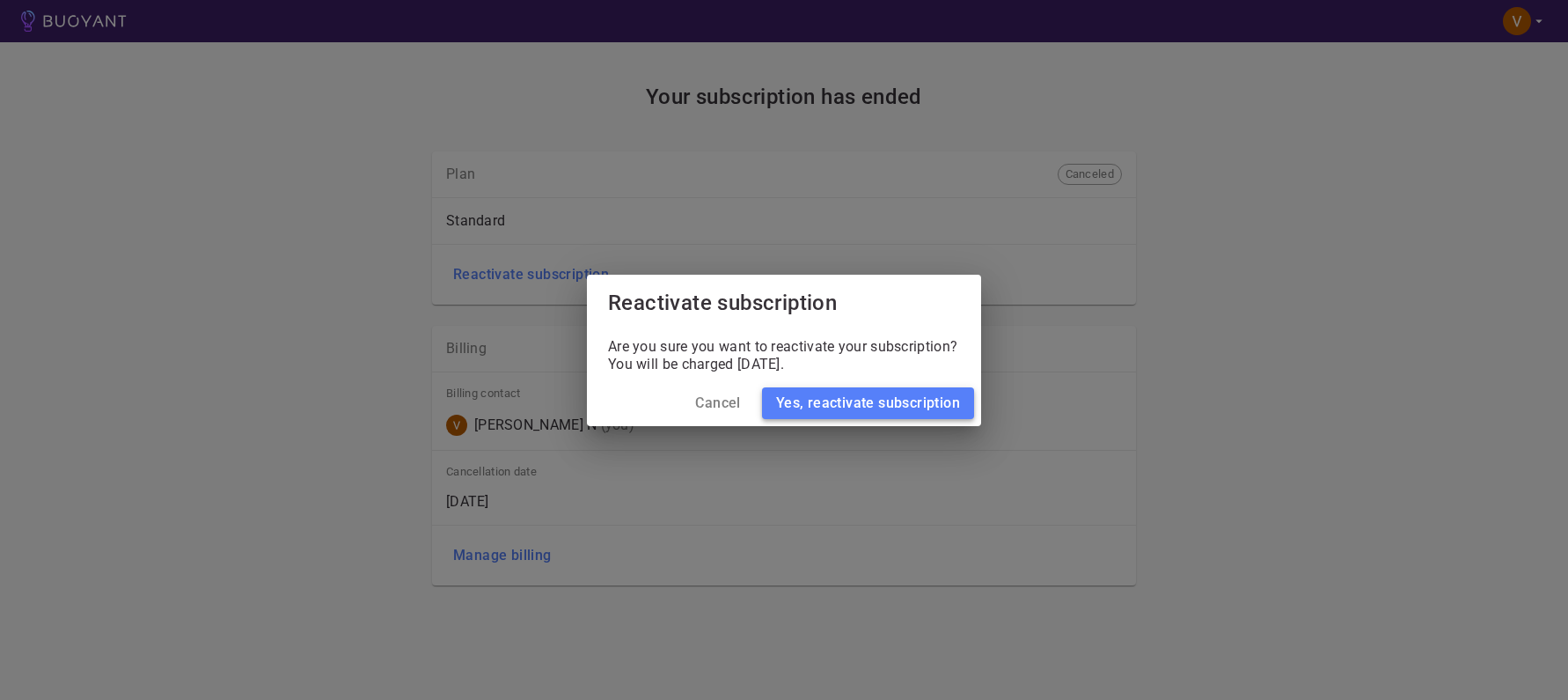click on "Yes, reactivate subscription" at bounding box center (868, 403) 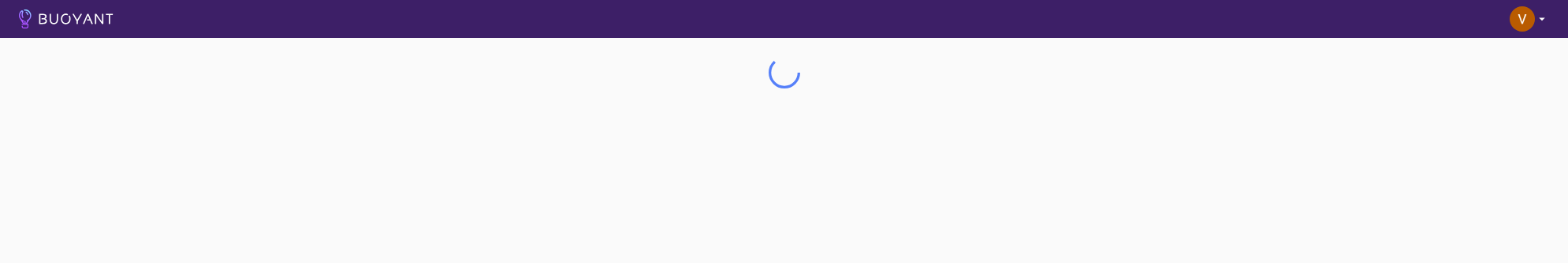 click at bounding box center (784, 131) 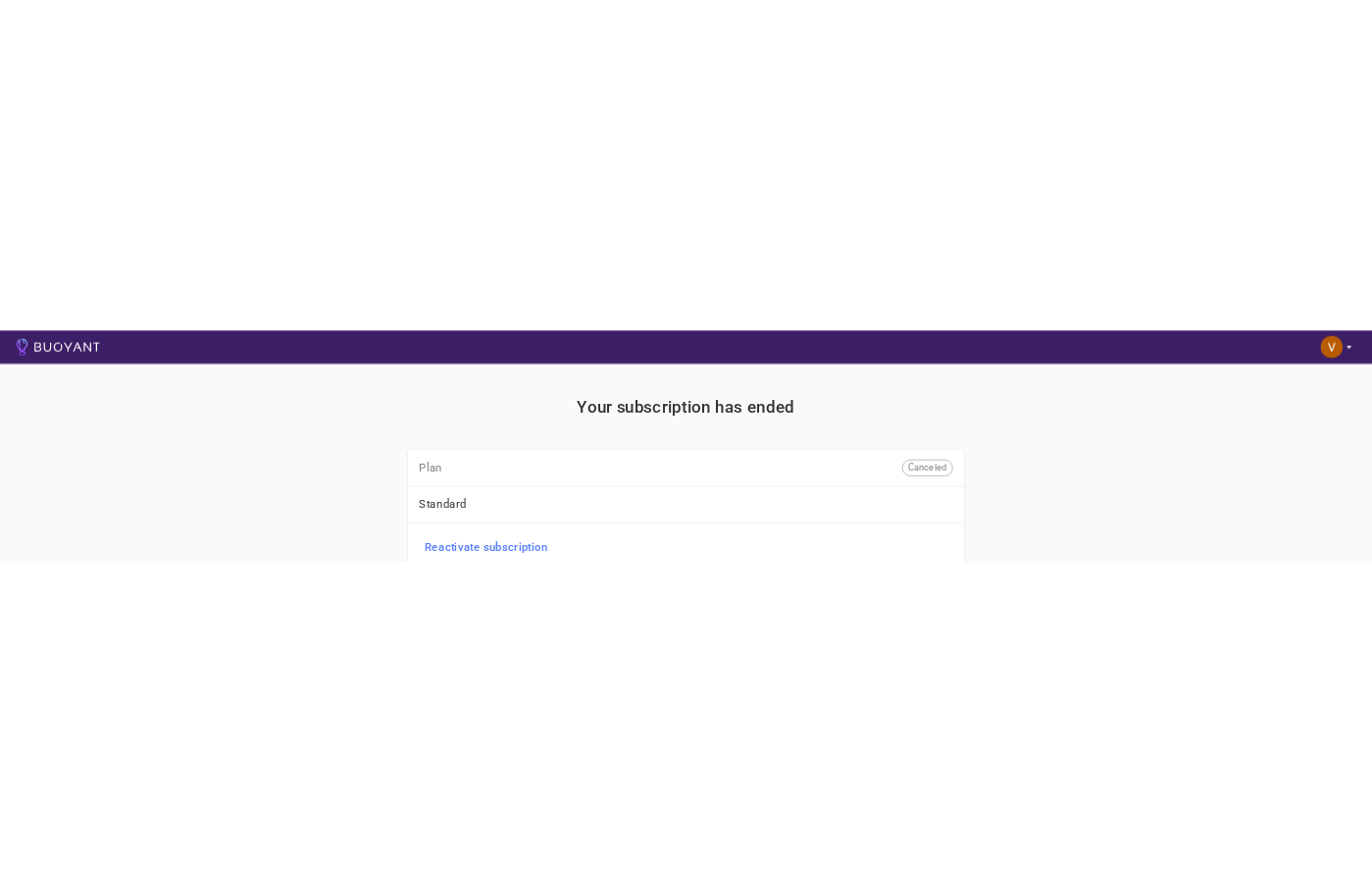 scroll, scrollTop: 0, scrollLeft: 0, axis: both 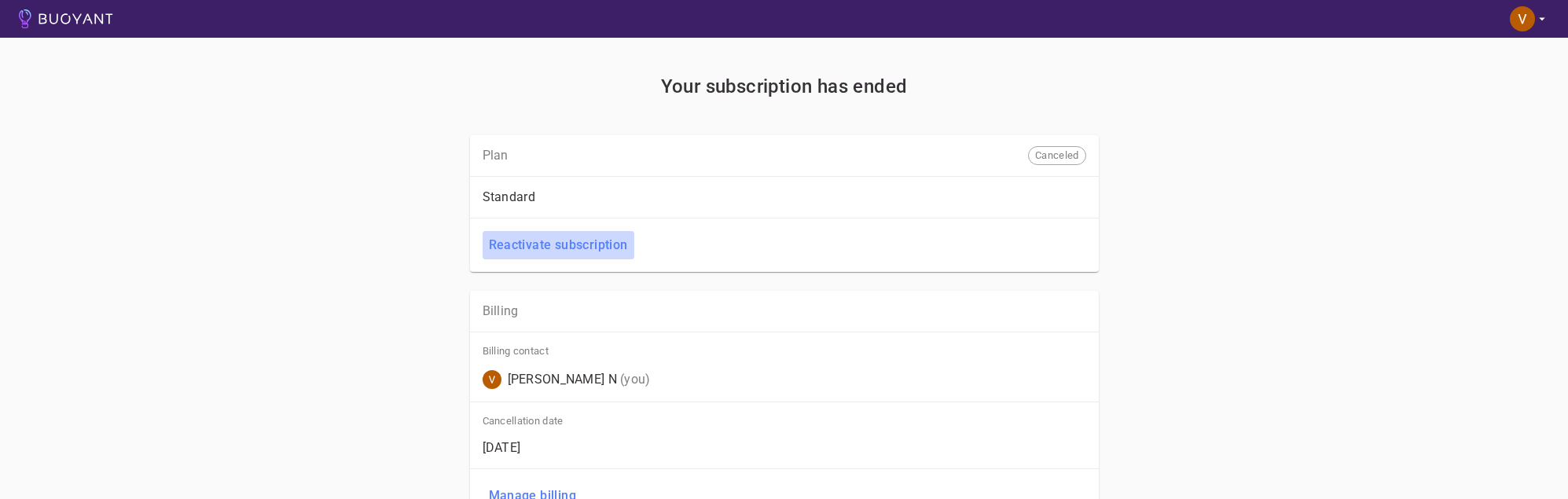 click on "Reactivate subscription" at bounding box center (558, 245) 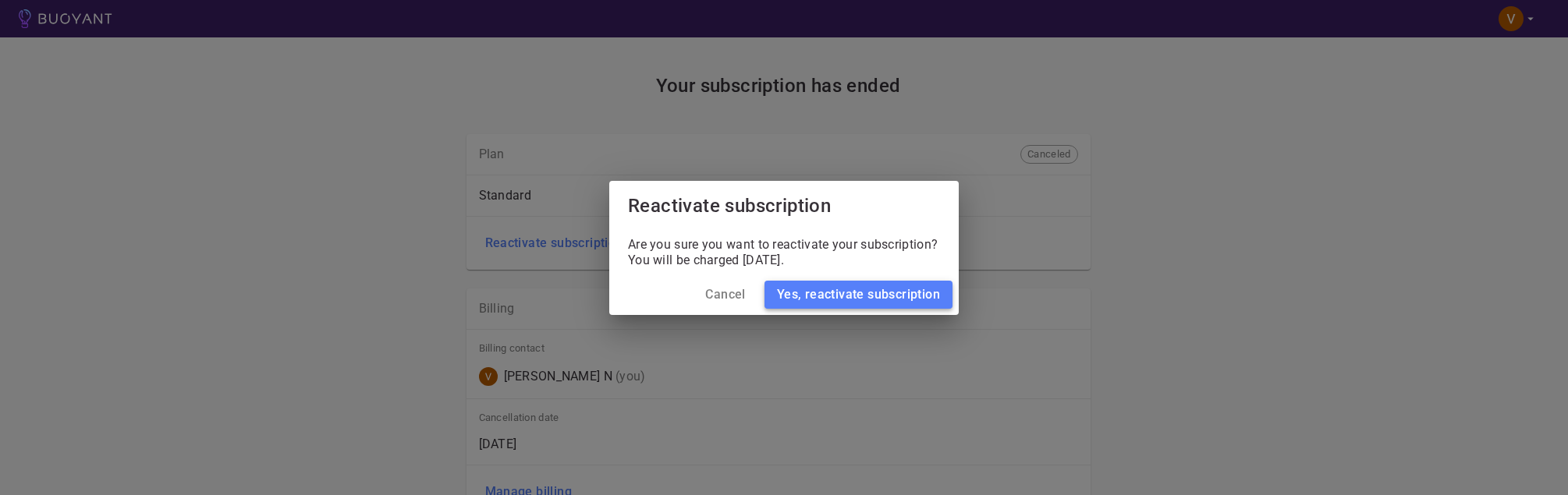 click on "Yes, reactivate subscription" at bounding box center (858, 295) 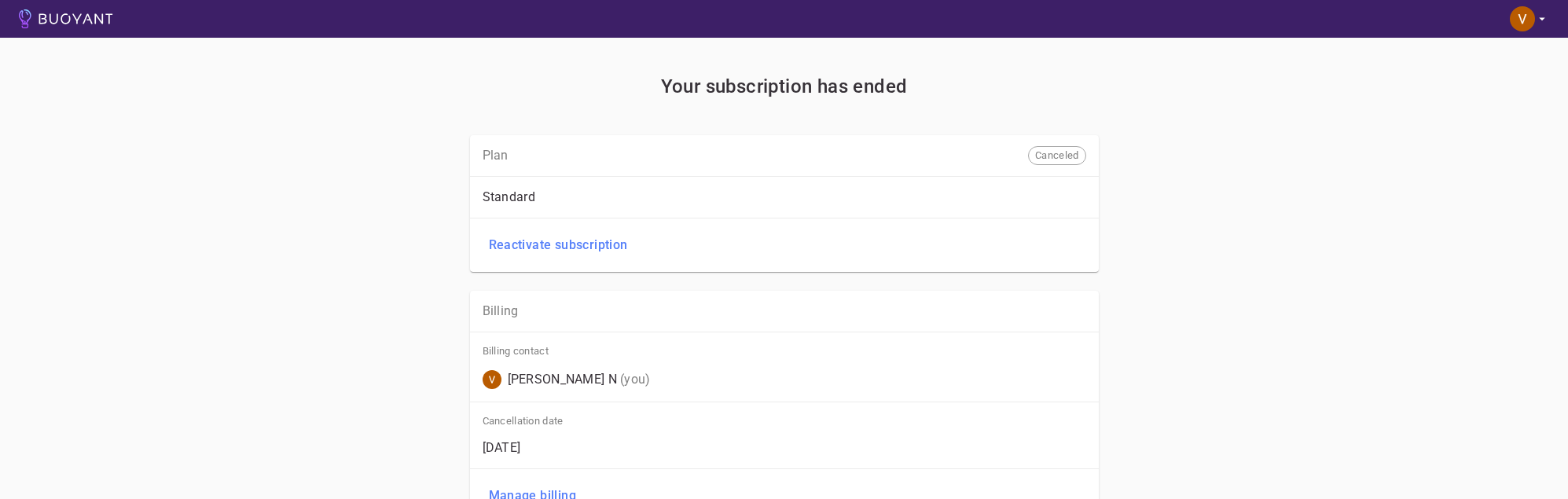 click on "Your subscription has ended Plan Canceled Standard Reactivate subscription Billing Billing contact Vikram Gowda N (you) Cancellation date Jul 18, 2025 Manage billing
×" at bounding box center (784, 292) 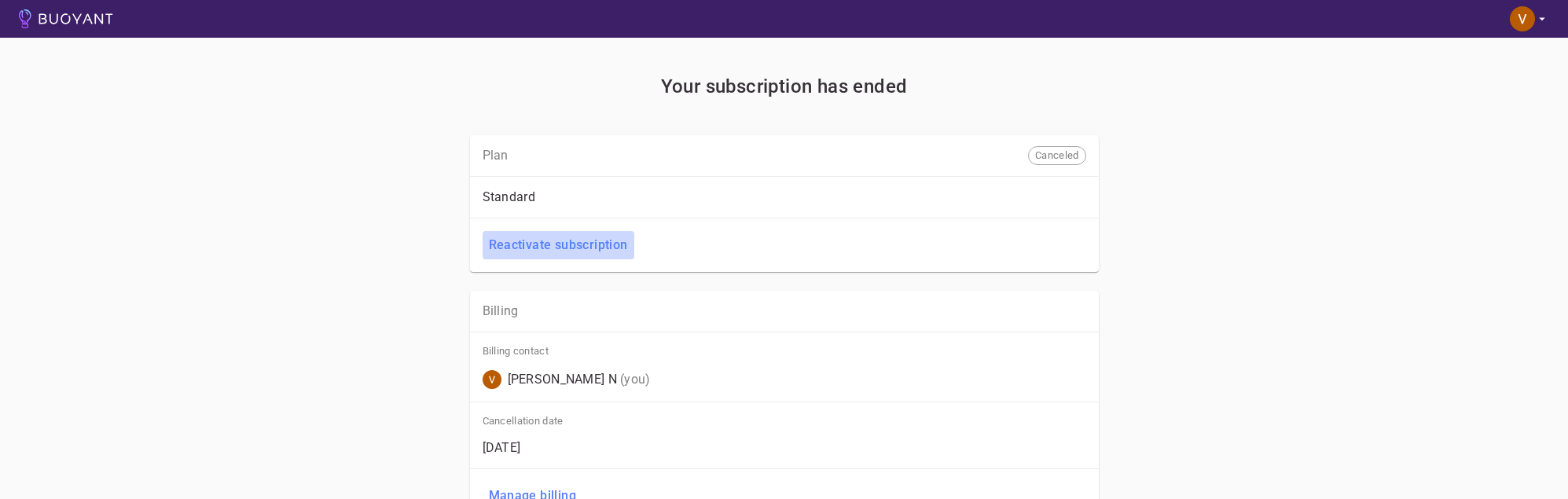 click on "Reactivate subscription" at bounding box center [558, 245] 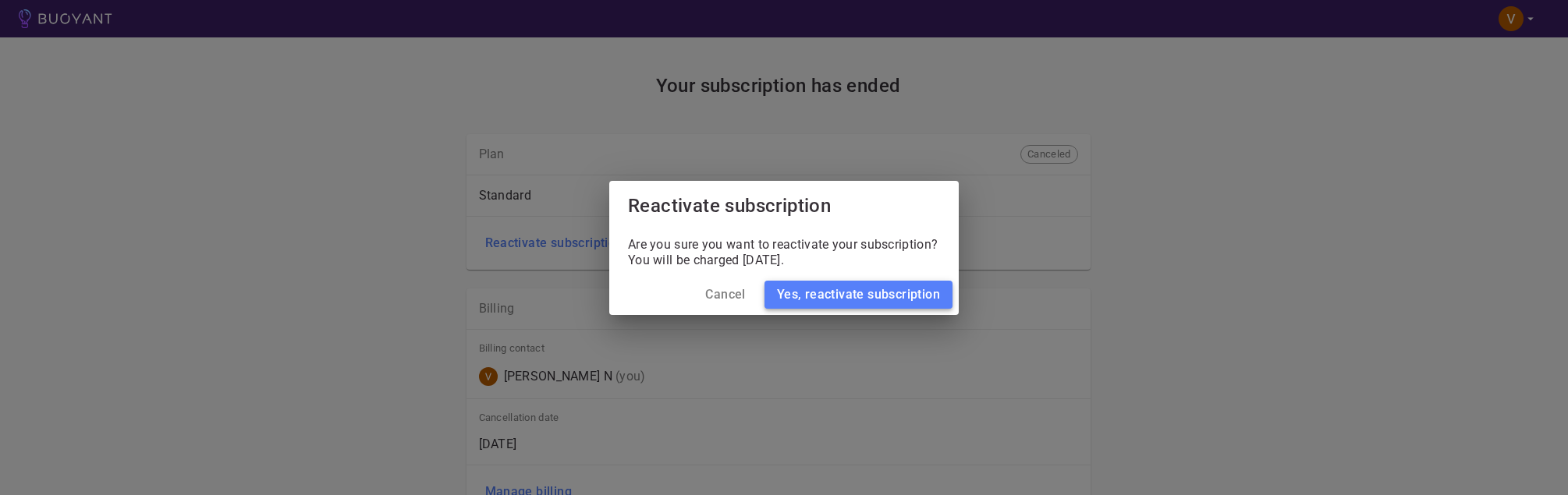 click on "Yes, reactivate subscription" at bounding box center (858, 295) 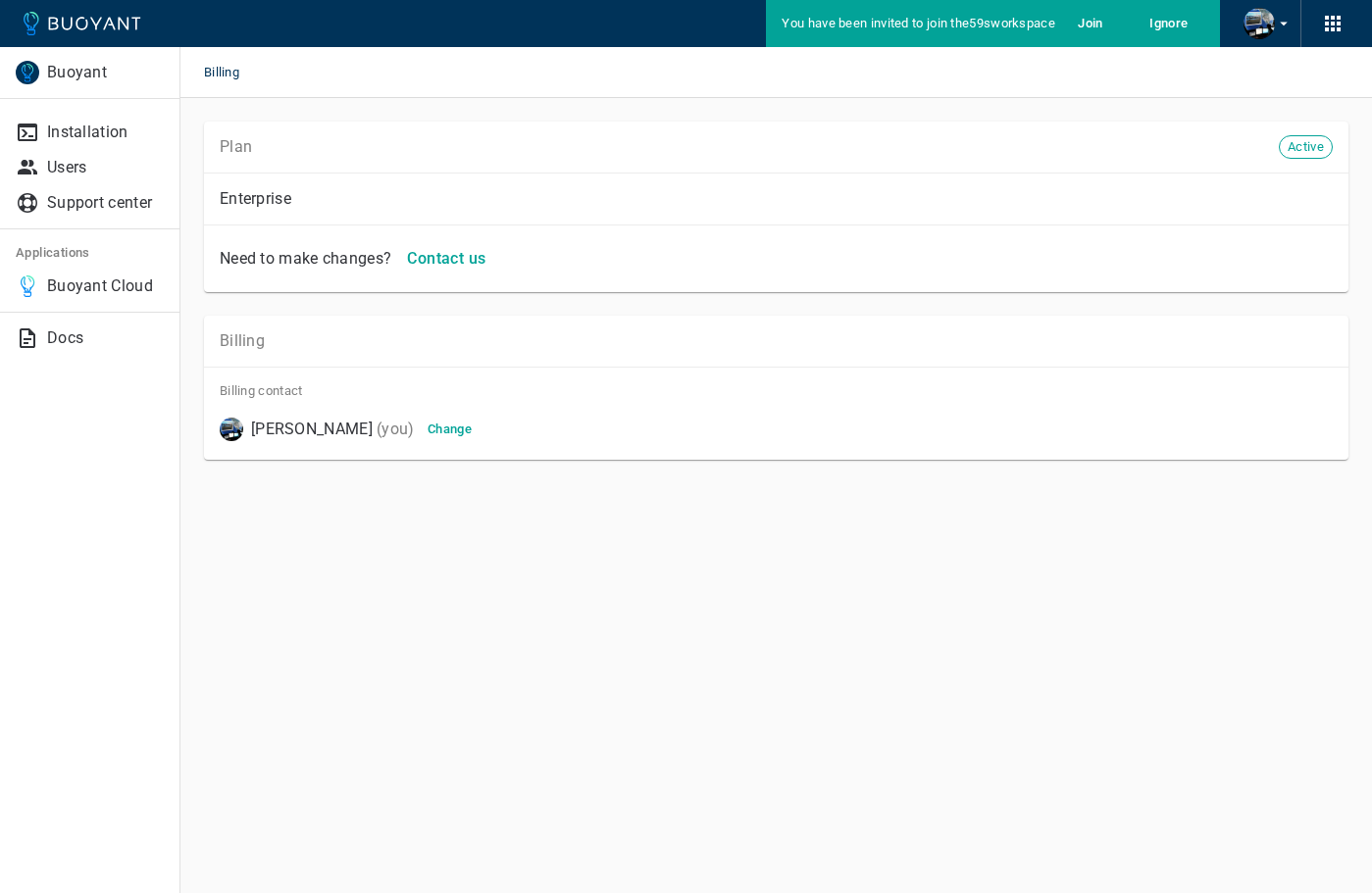 scroll, scrollTop: 0, scrollLeft: 0, axis: both 